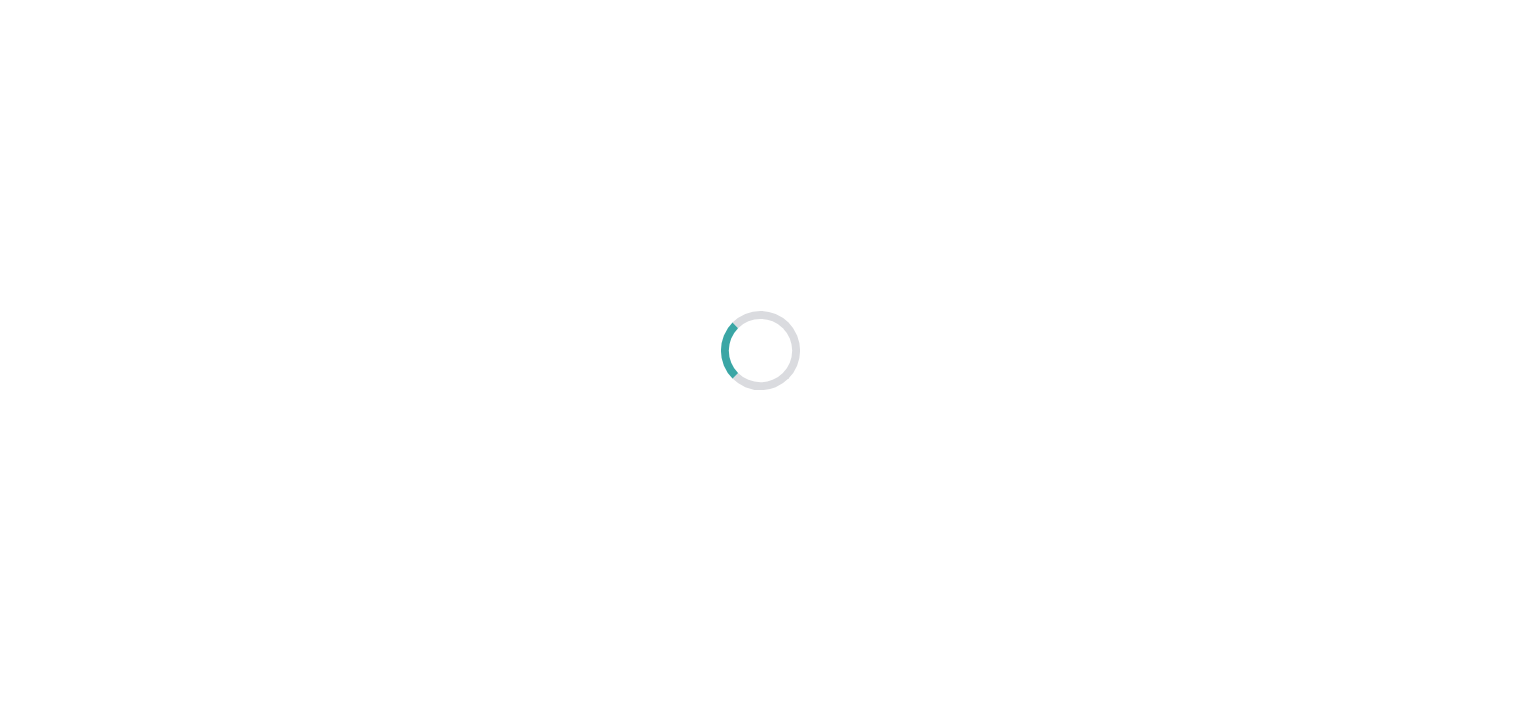 scroll, scrollTop: 0, scrollLeft: 0, axis: both 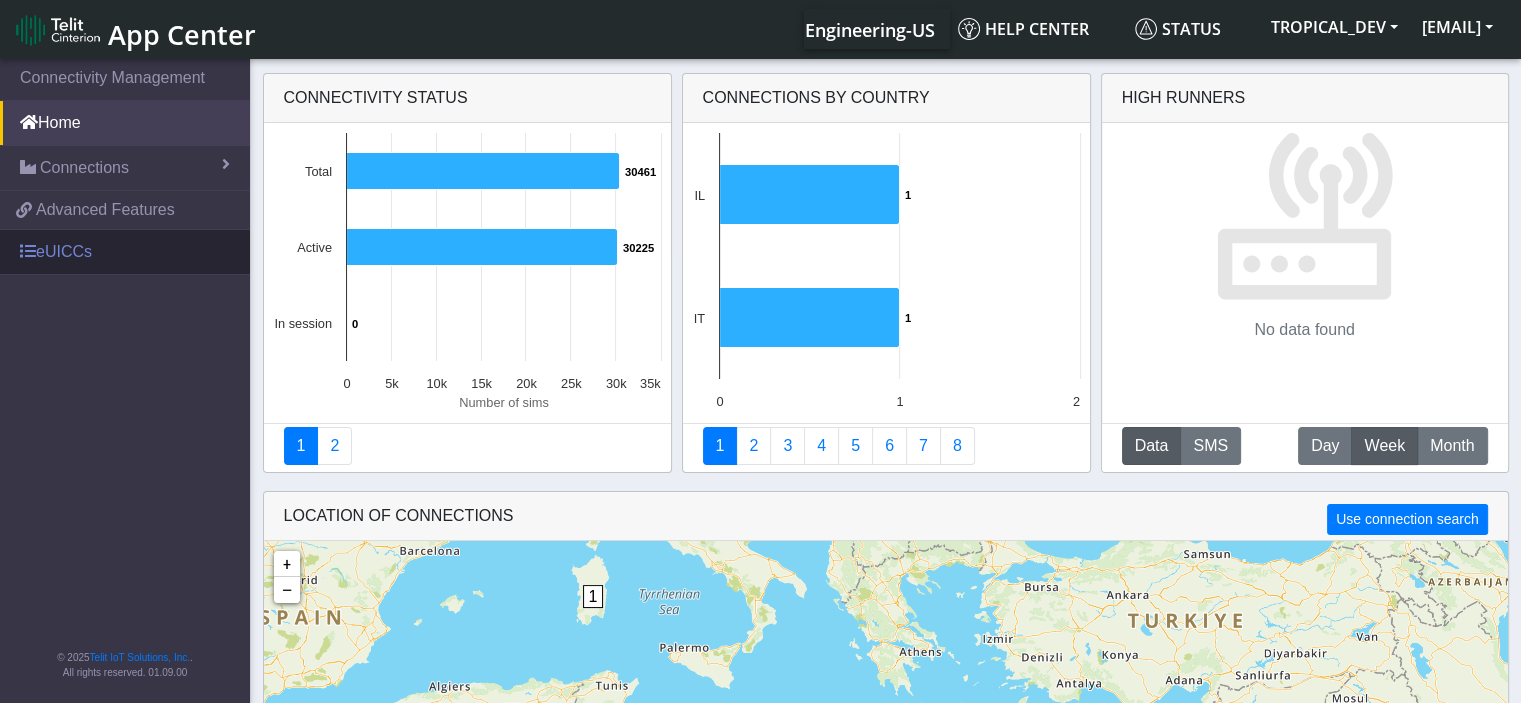 click on "eUICCs" at bounding box center [125, 252] 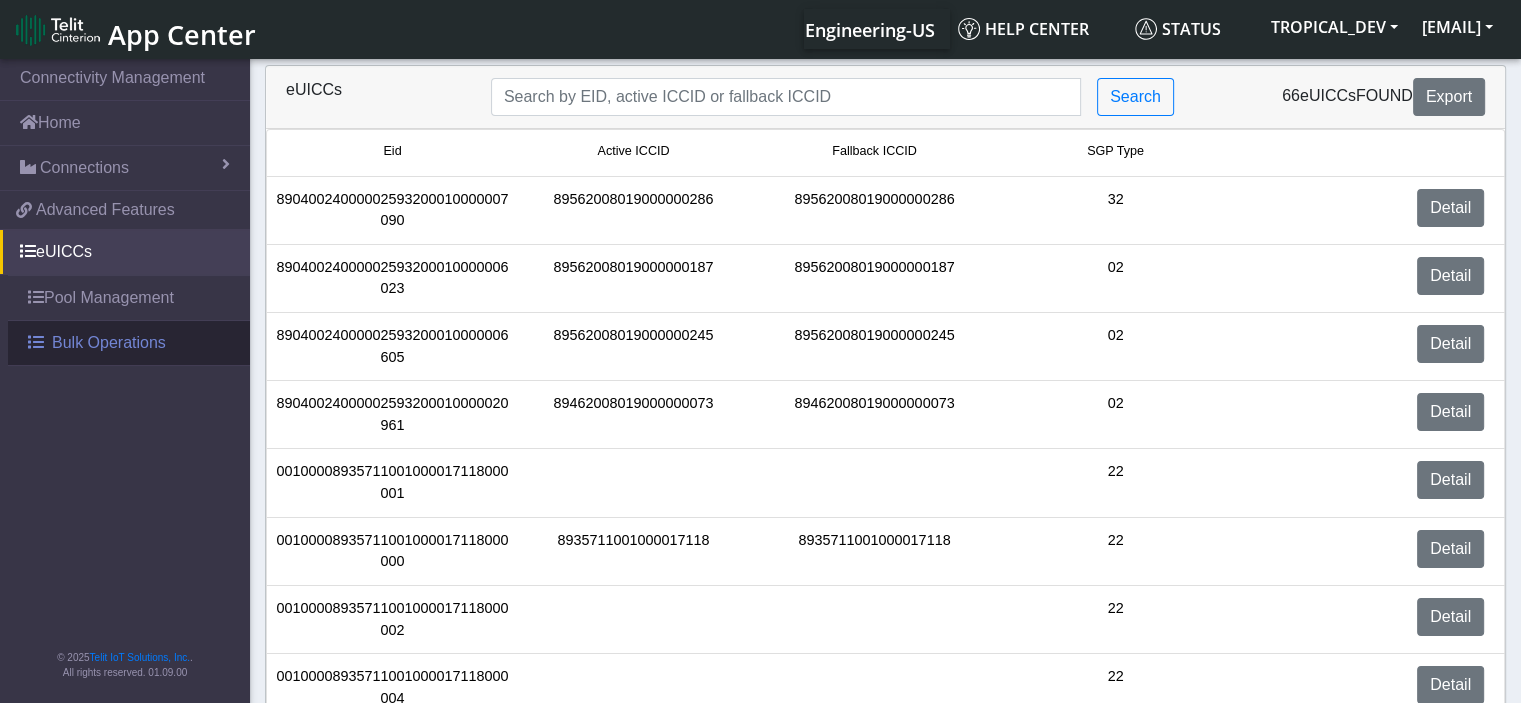 click on "Bulk Operations" at bounding box center [109, 343] 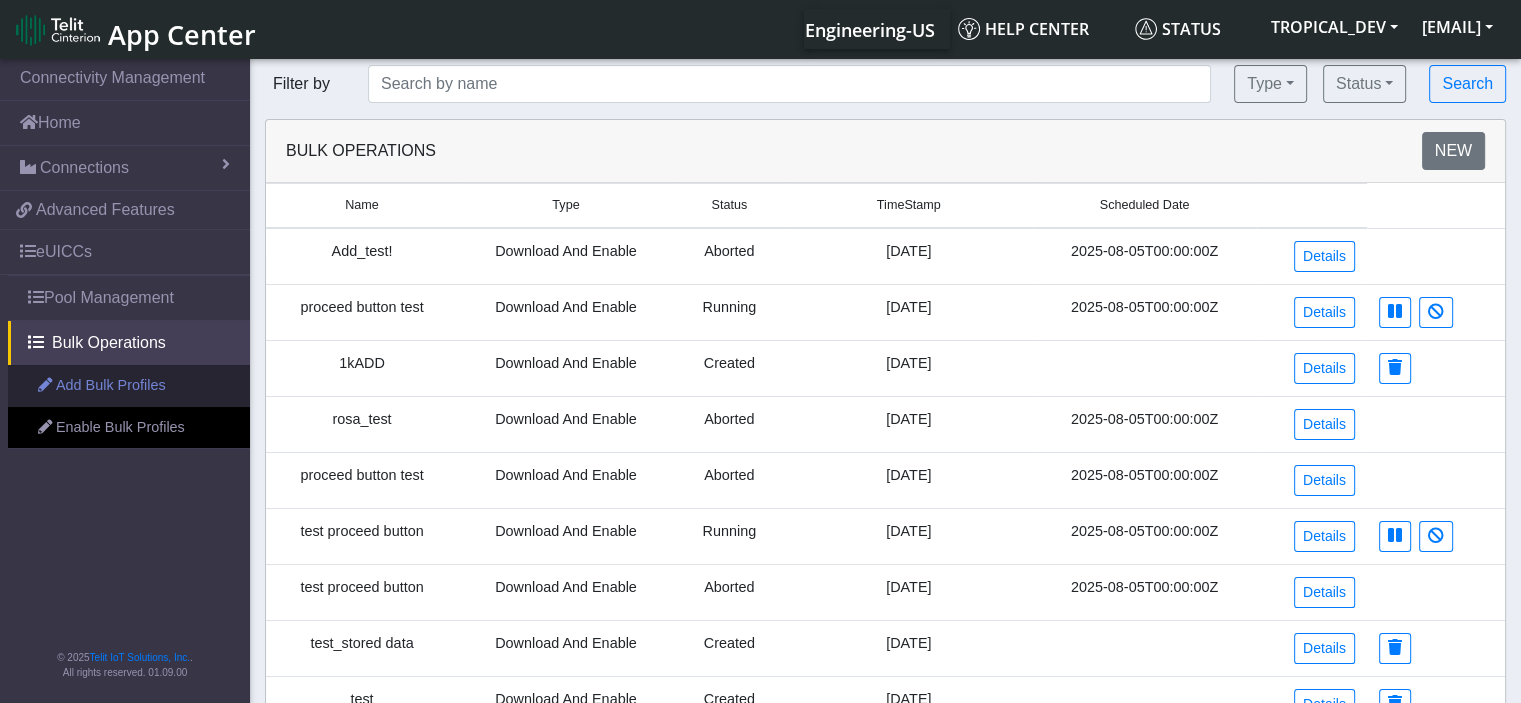 click on "Add Bulk Profiles" at bounding box center (129, 386) 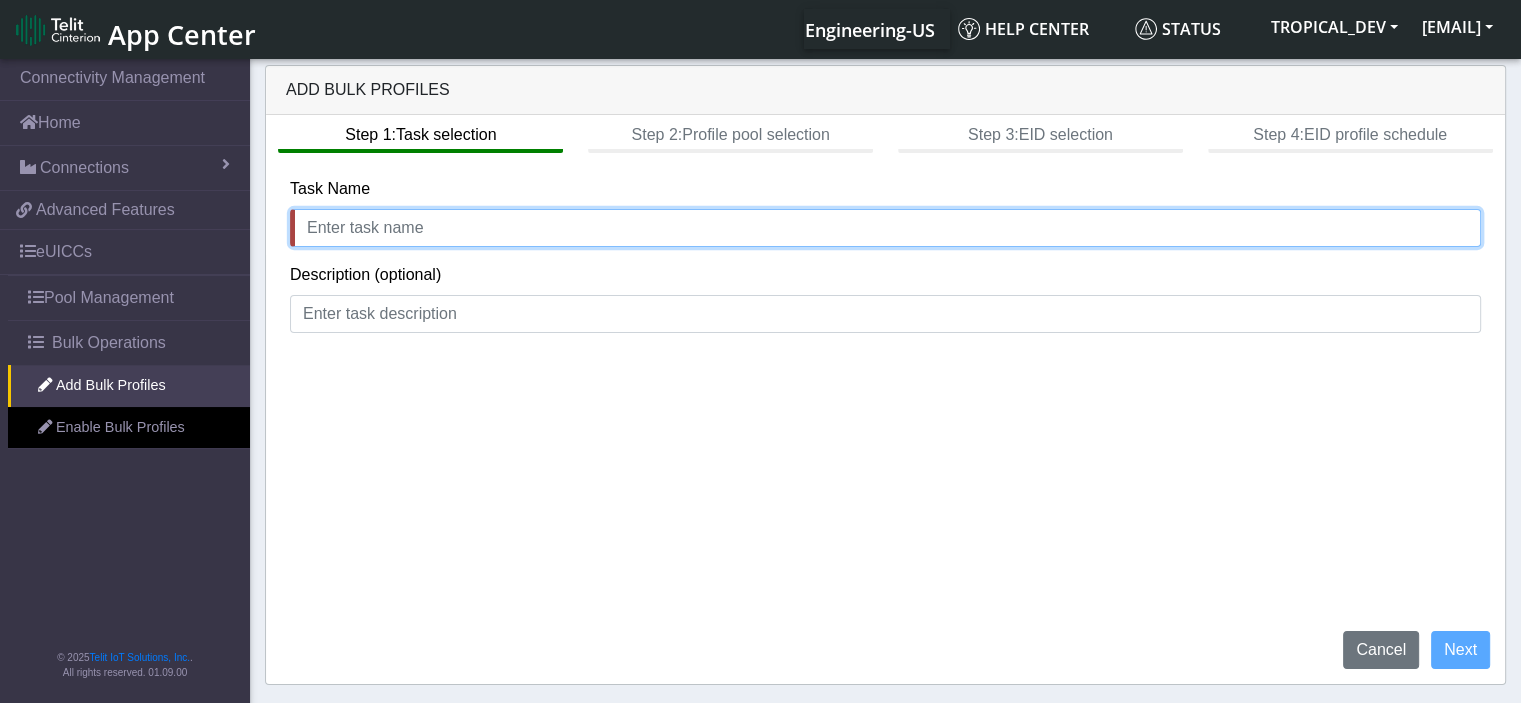 click 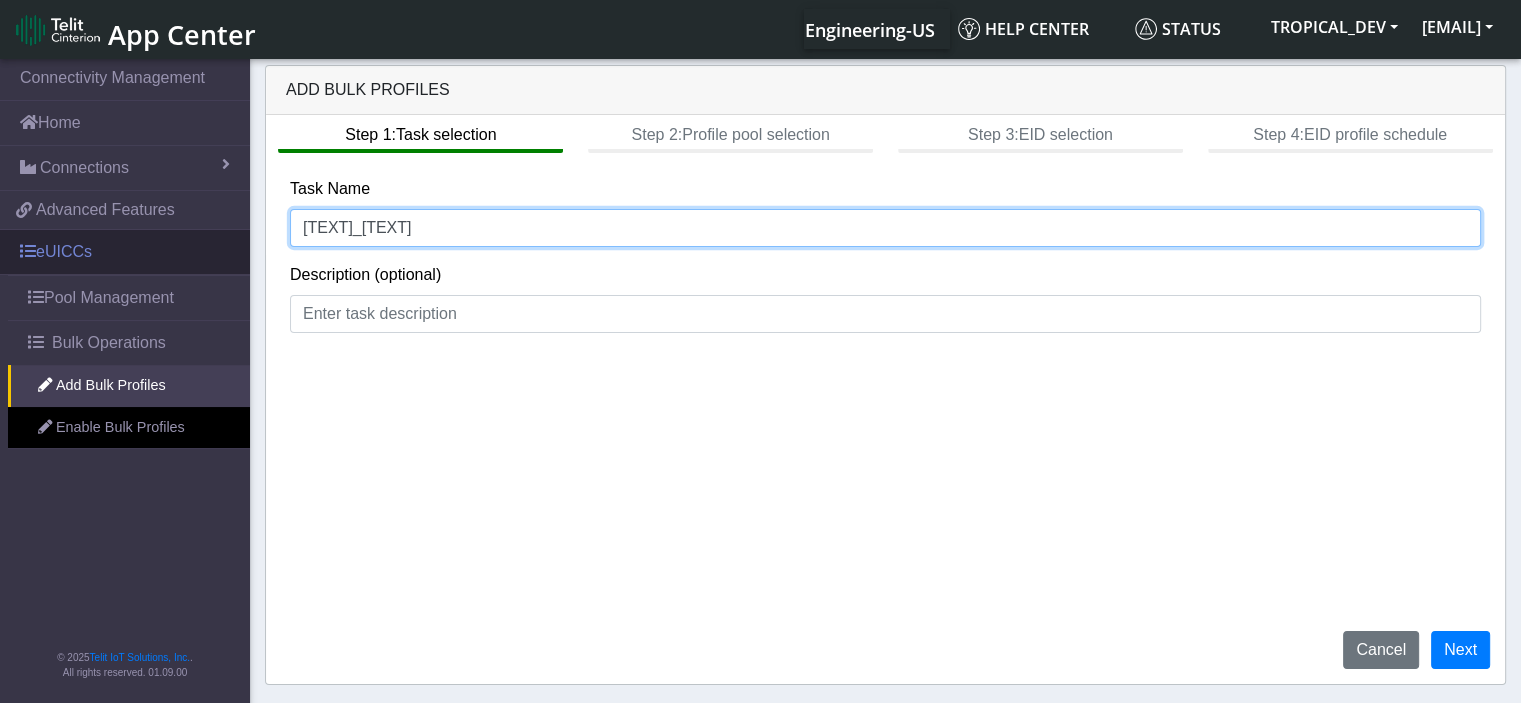 drag, startPoint x: 241, startPoint y: 234, endPoint x: 219, endPoint y: 234, distance: 22 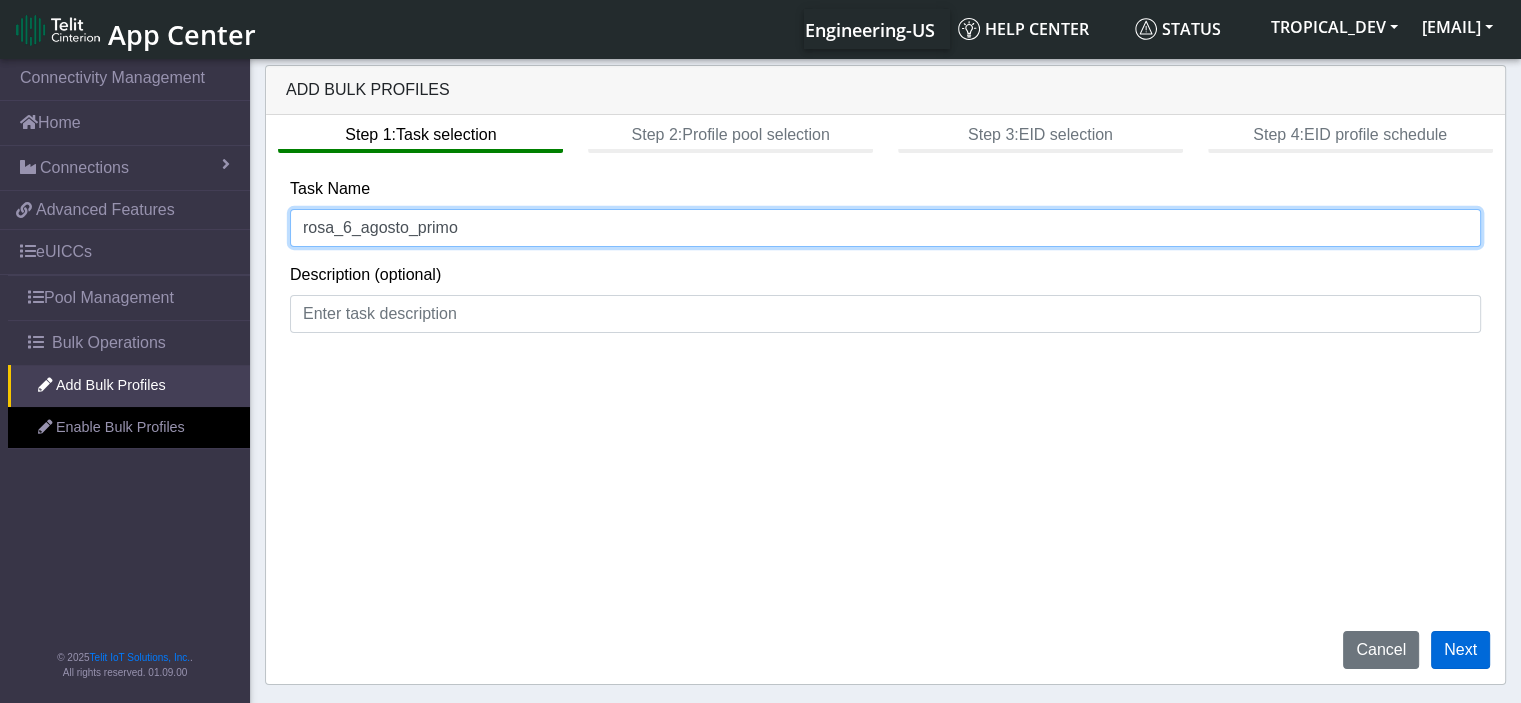 type on "rosa_6_agosto_primo" 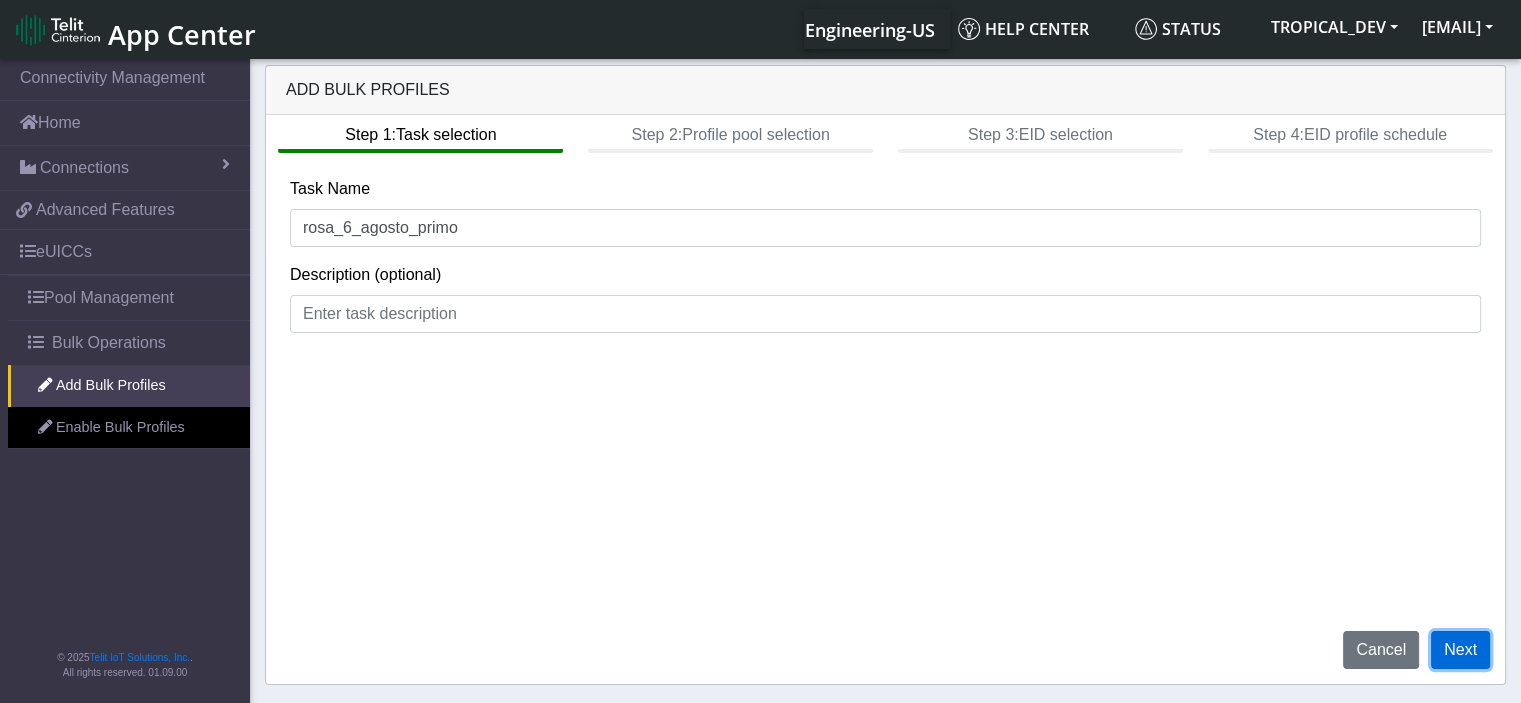 click on "Next" at bounding box center [1460, 650] 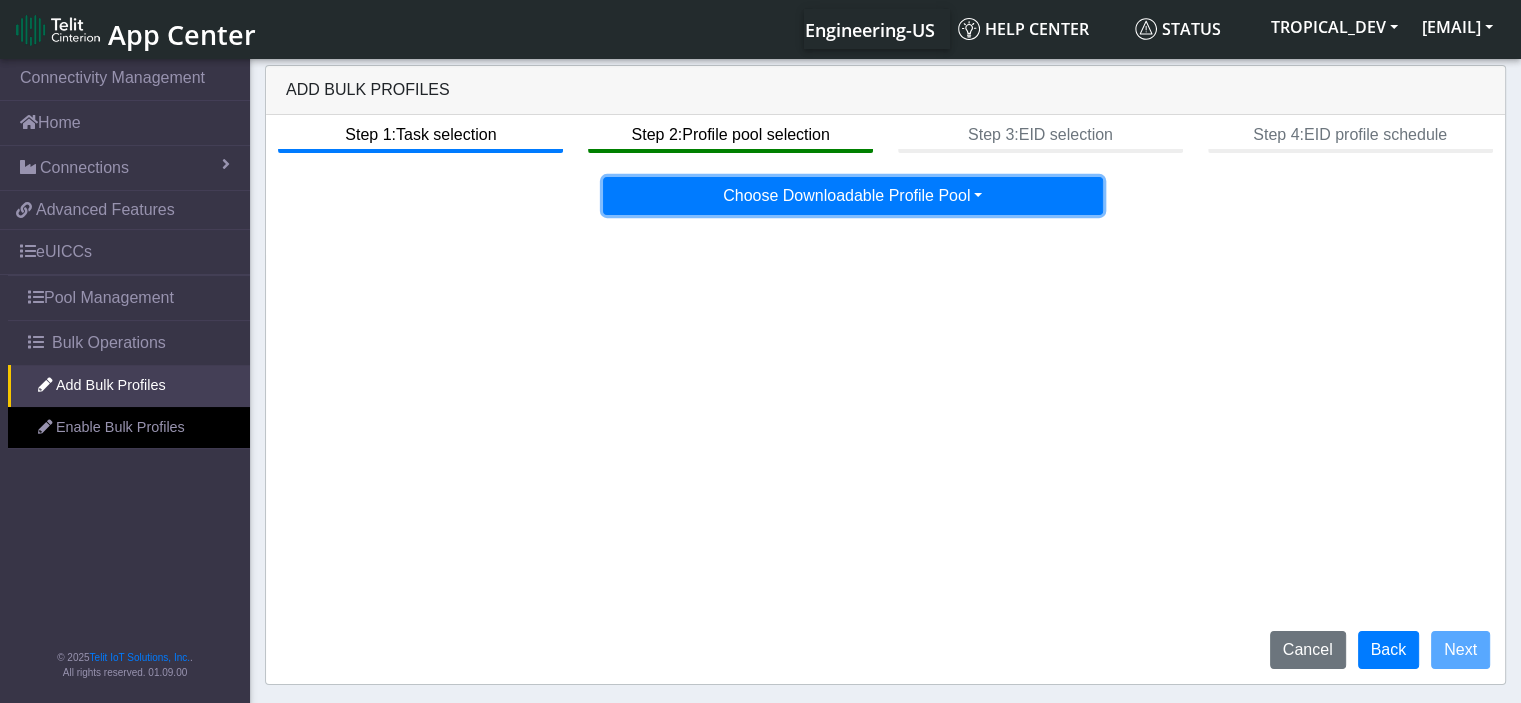 click on "Choose Downloadable Profile Pool" at bounding box center (853, 196) 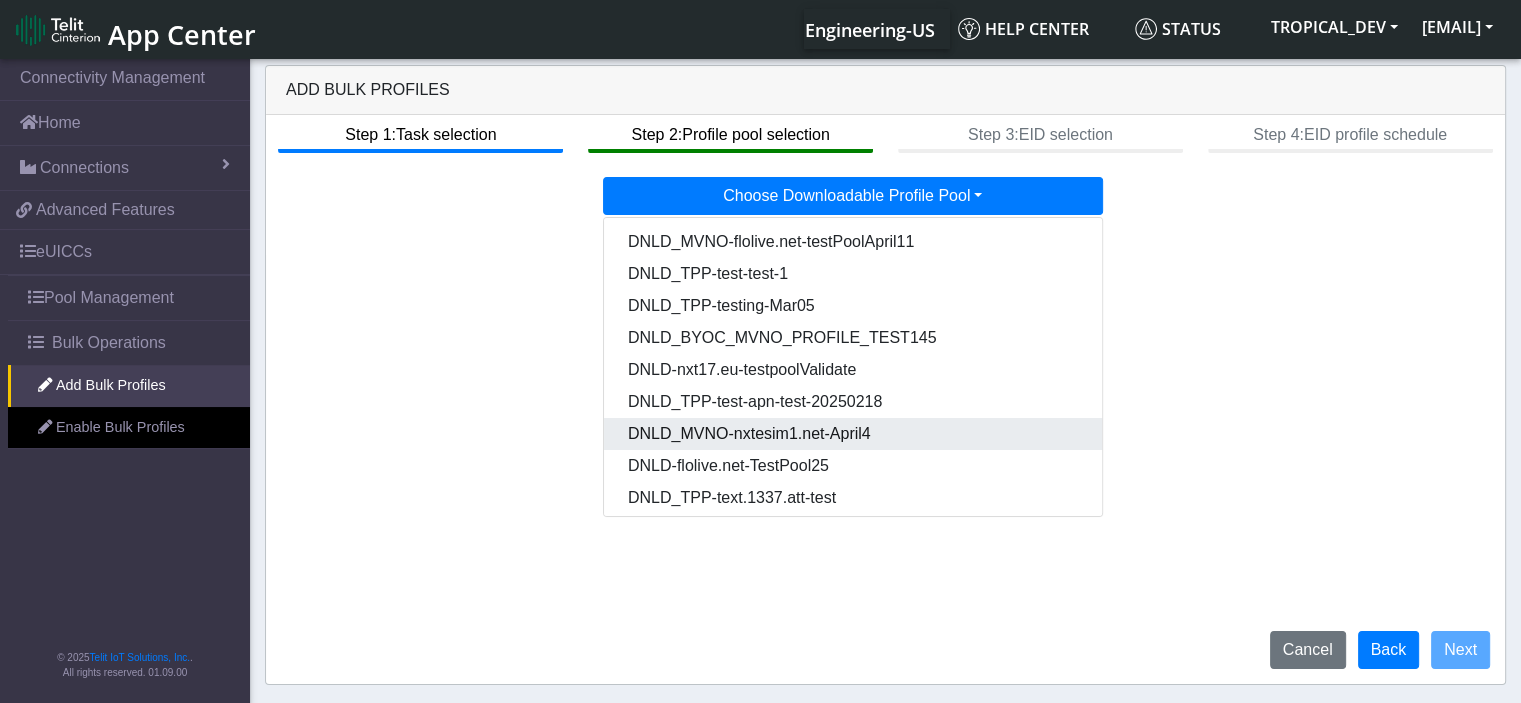 click on "DNLD_MVNO-nxtesim1.net-April4" at bounding box center [854, 434] 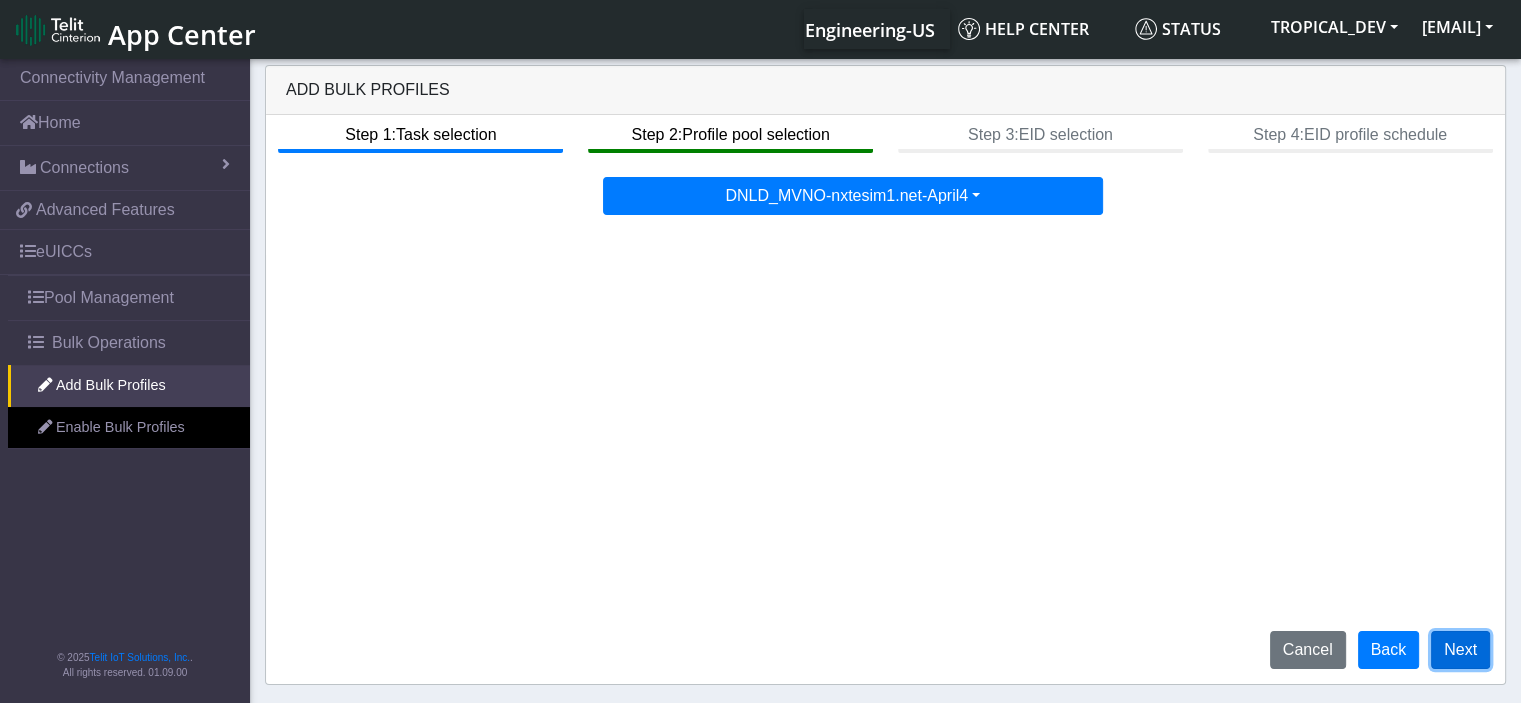 click on "Next" at bounding box center (1460, 650) 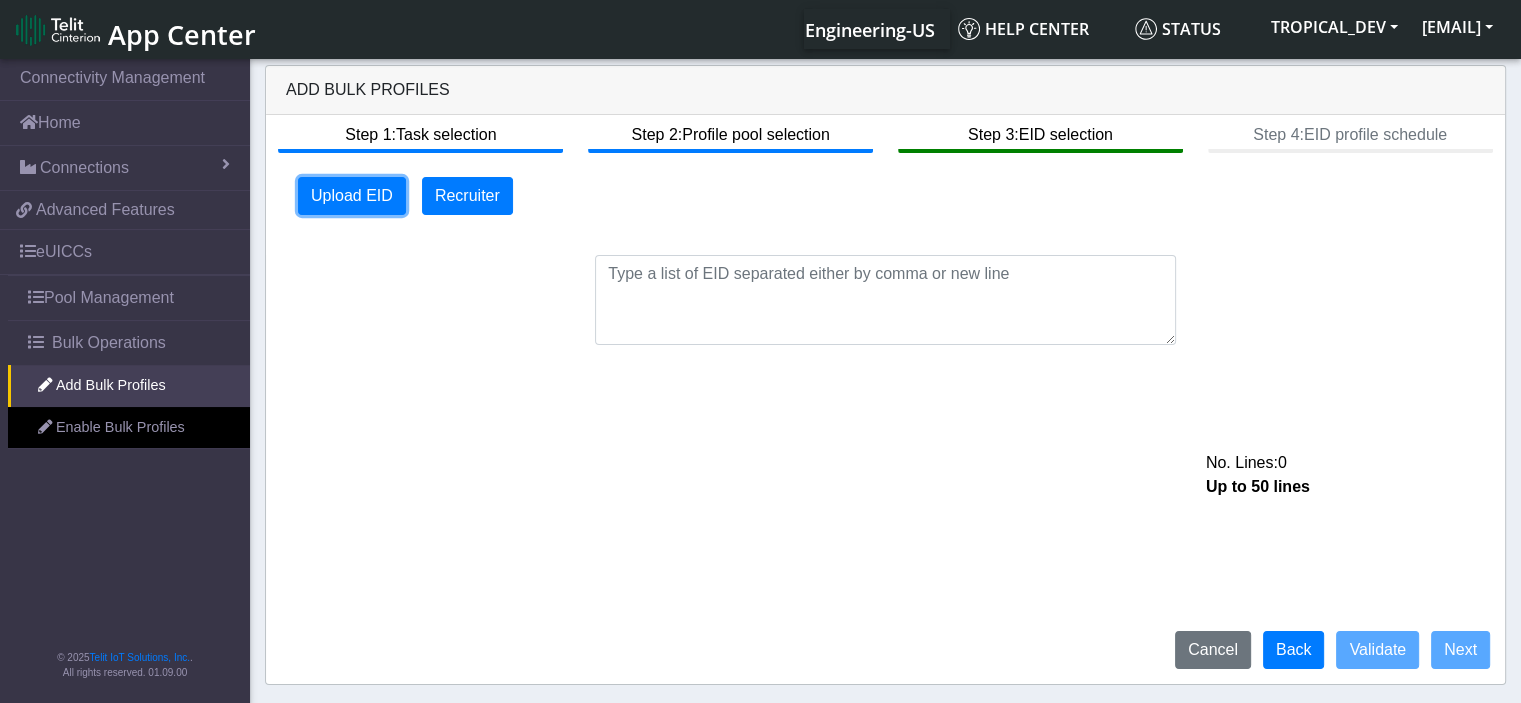 click on "Upload EID" at bounding box center (352, 196) 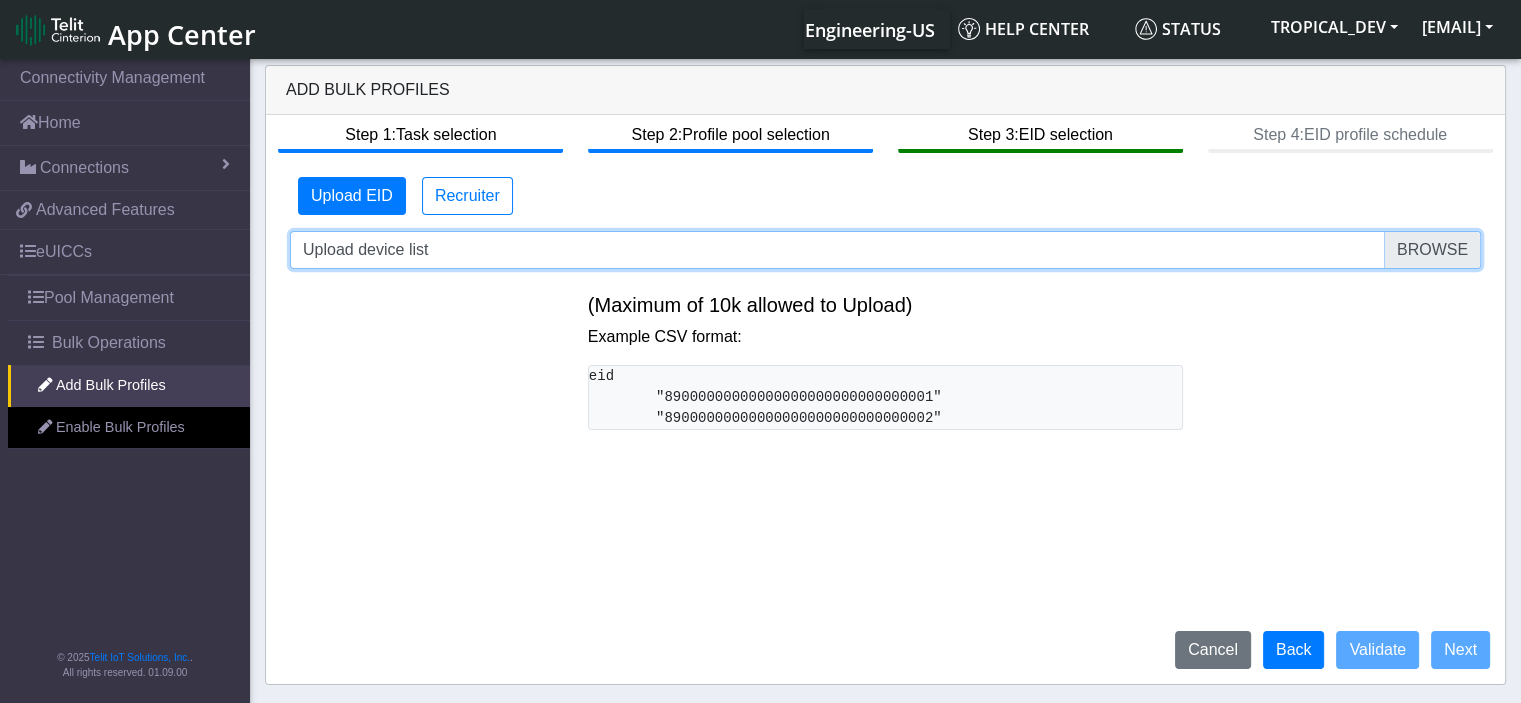 click on "Upload device list" at bounding box center [885, 250] 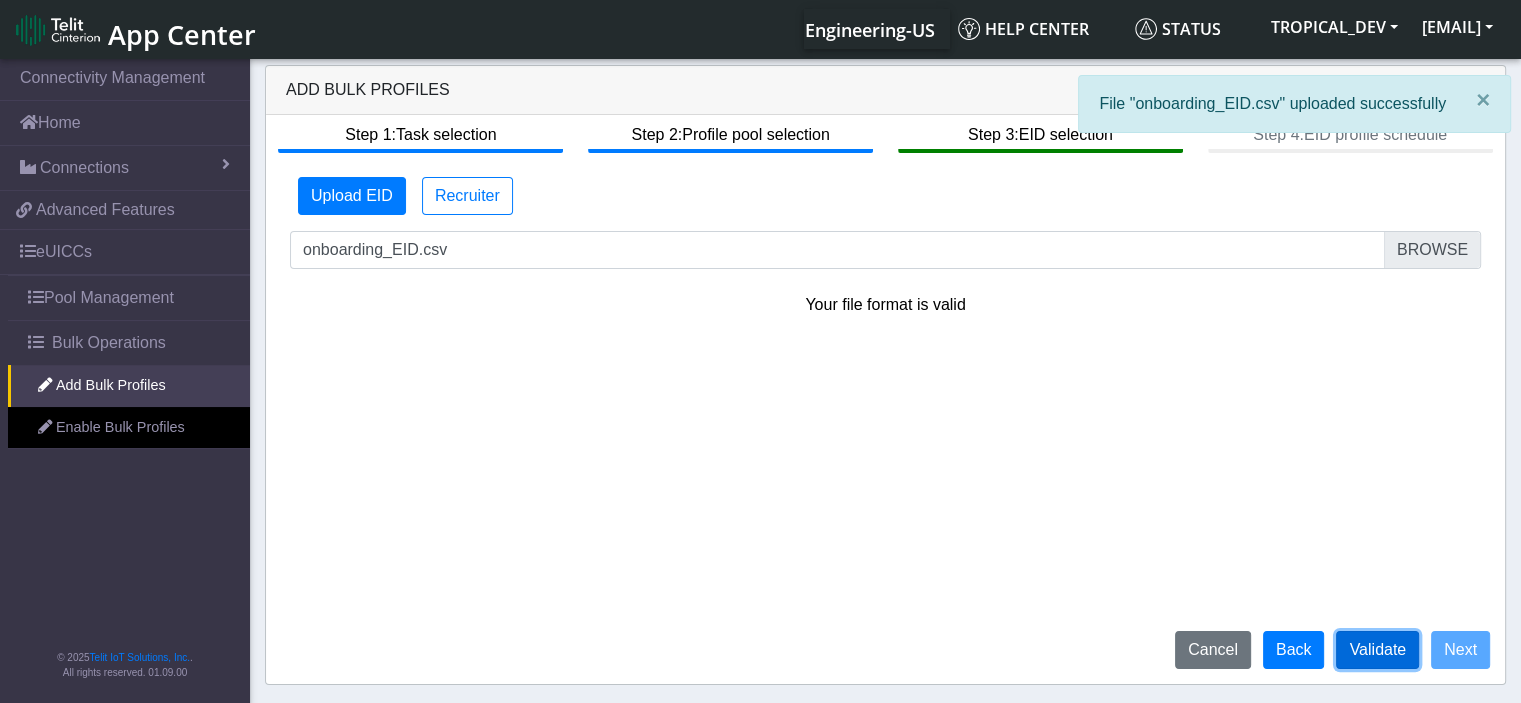 click on "Validate" at bounding box center [1377, 650] 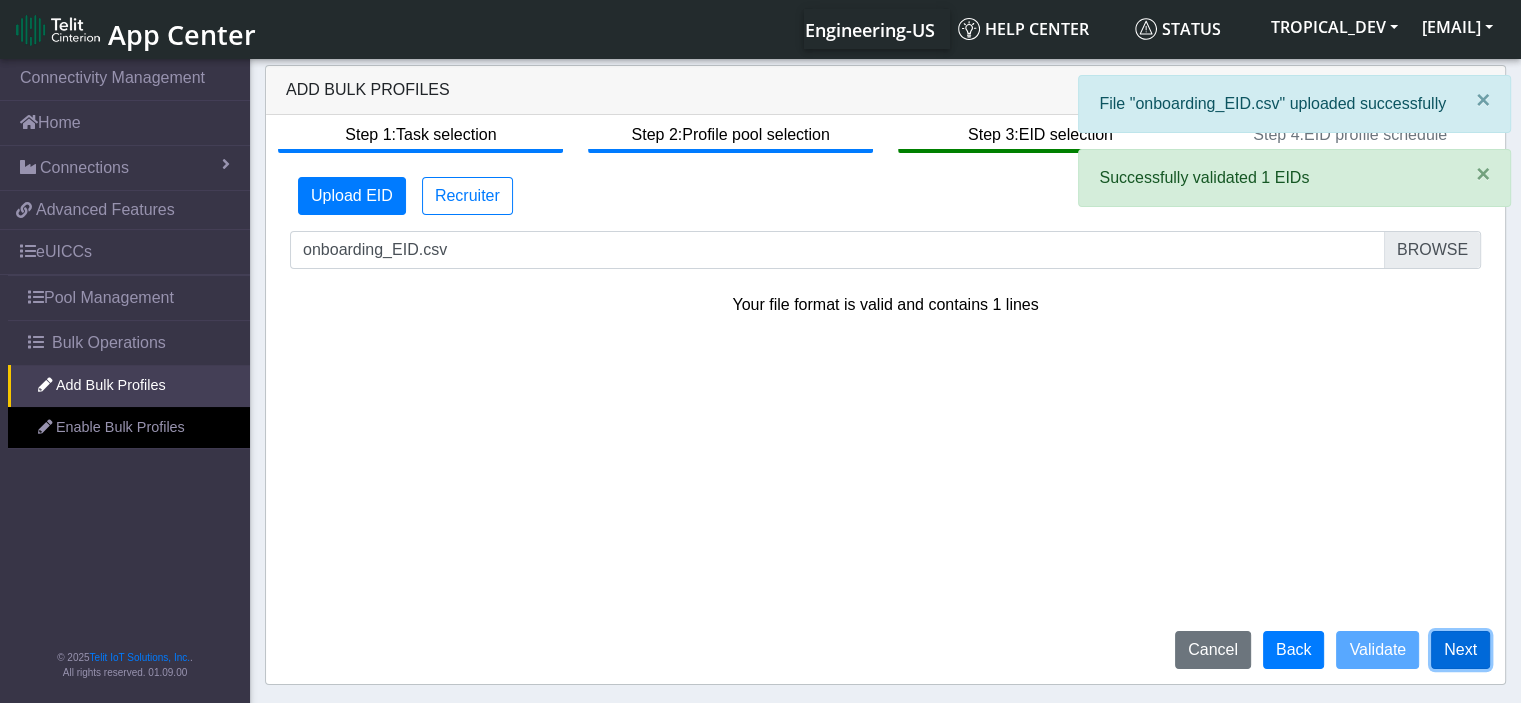 click on "Next" at bounding box center [1460, 650] 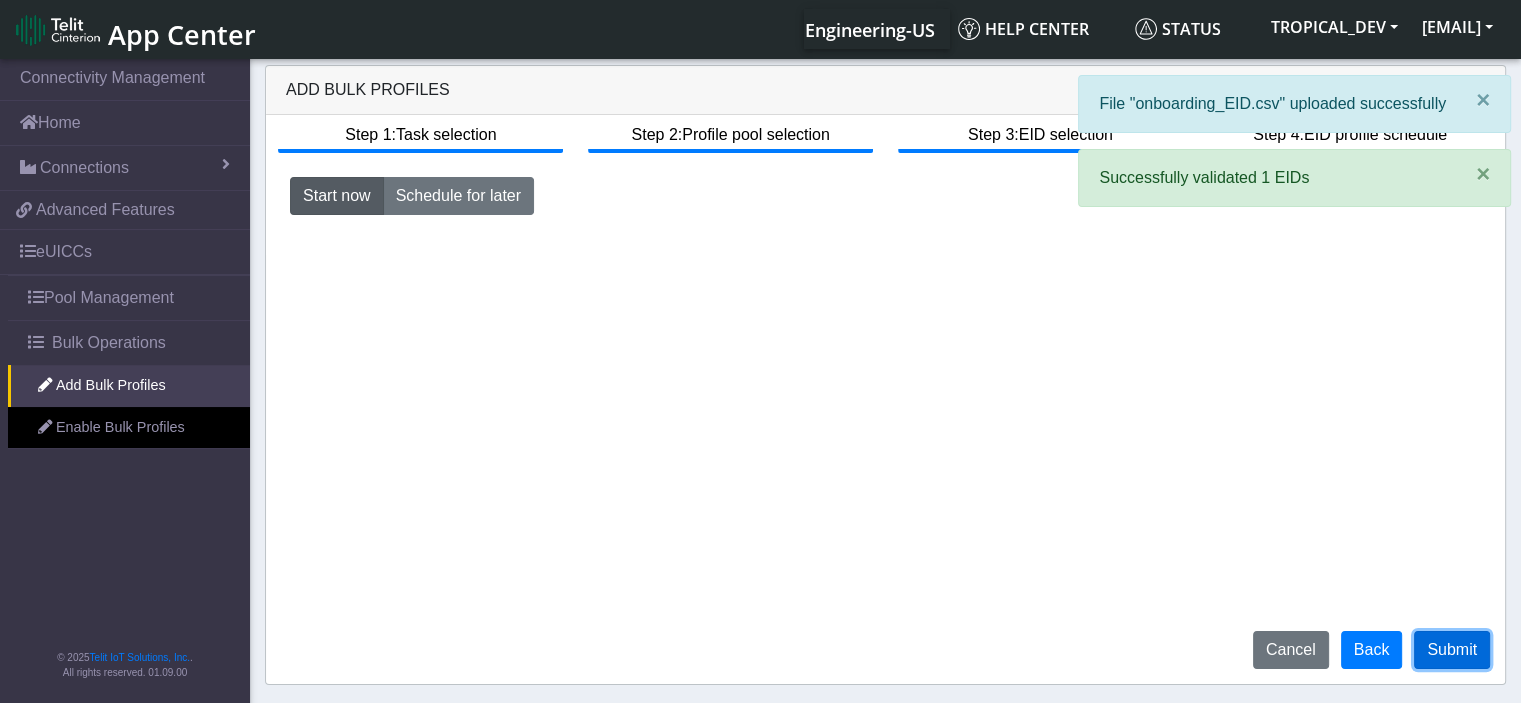 click on "Submit" at bounding box center [1452, 650] 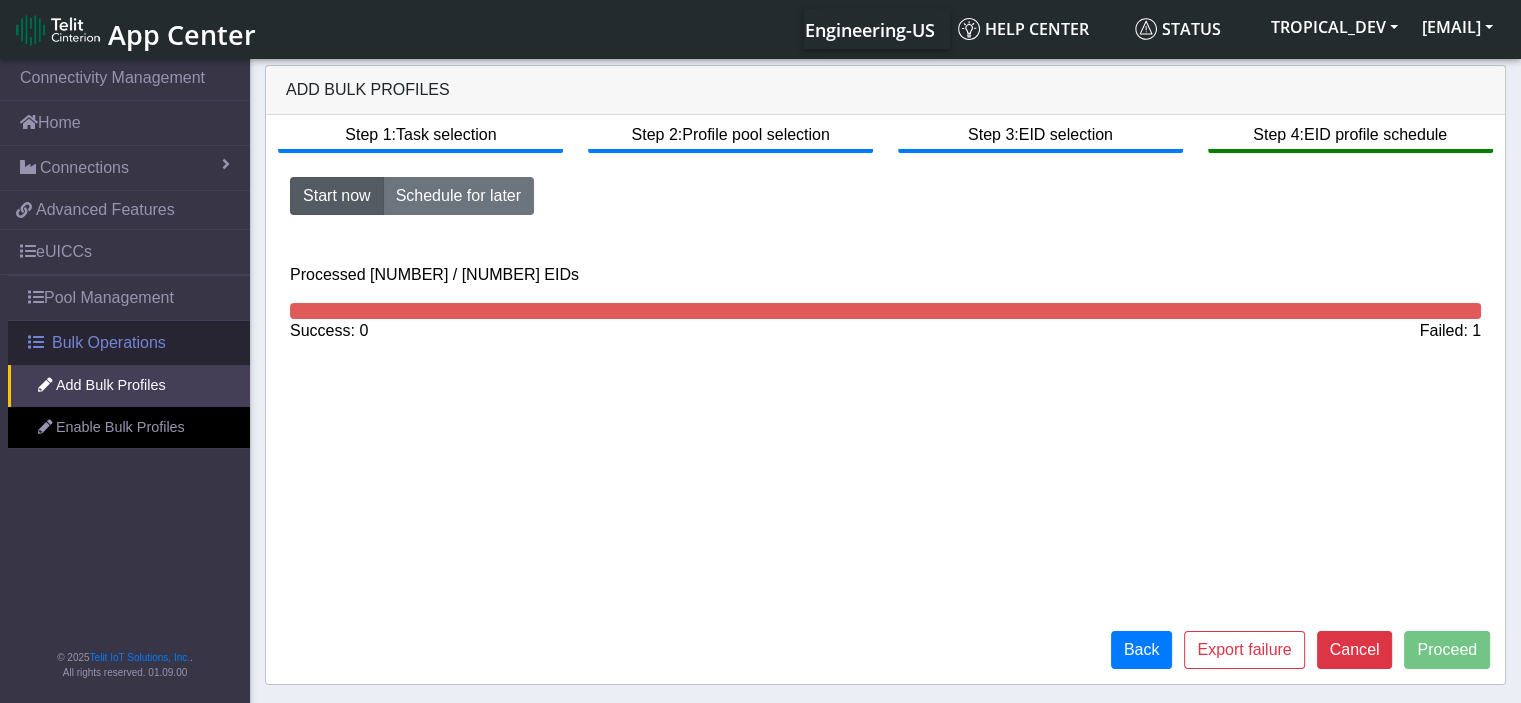 click on "Bulk Operations" at bounding box center (109, 343) 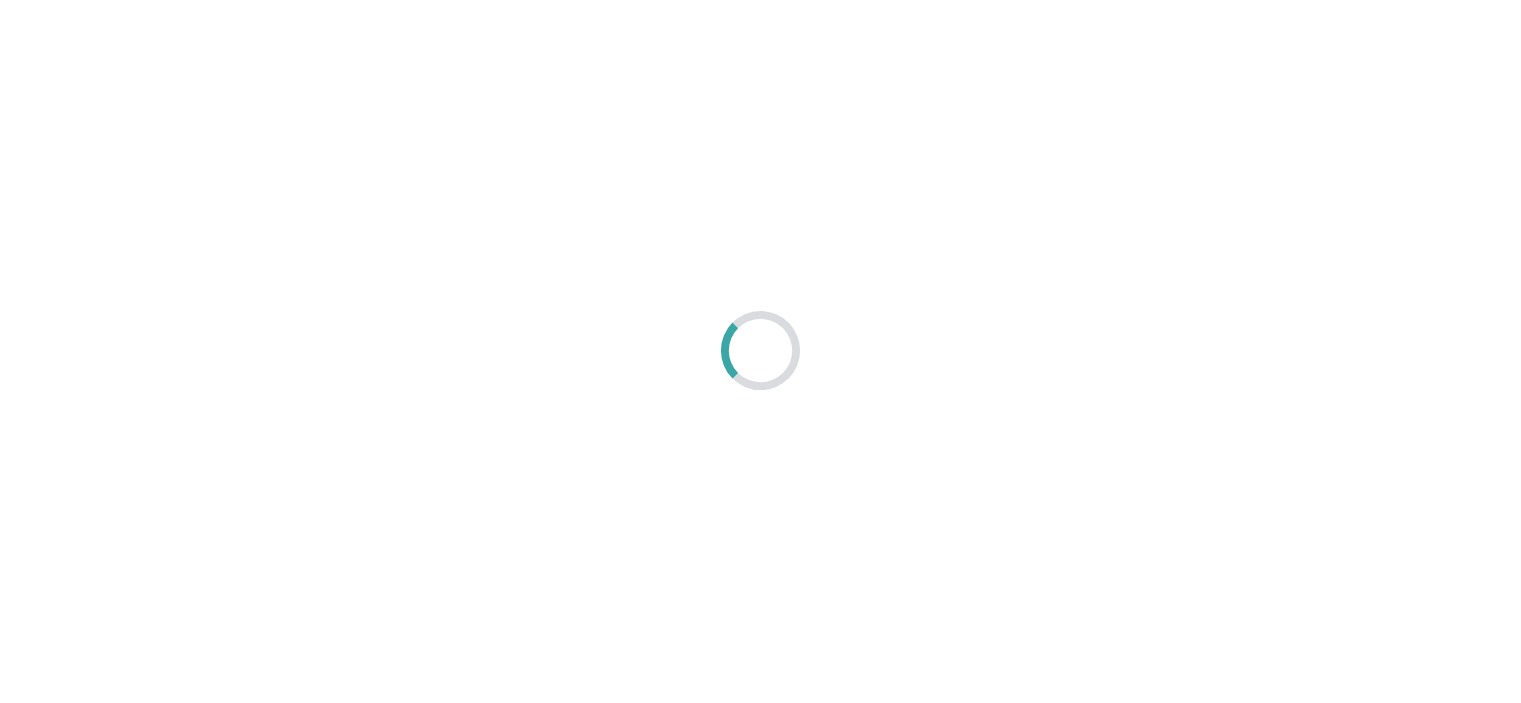 scroll, scrollTop: 0, scrollLeft: 0, axis: both 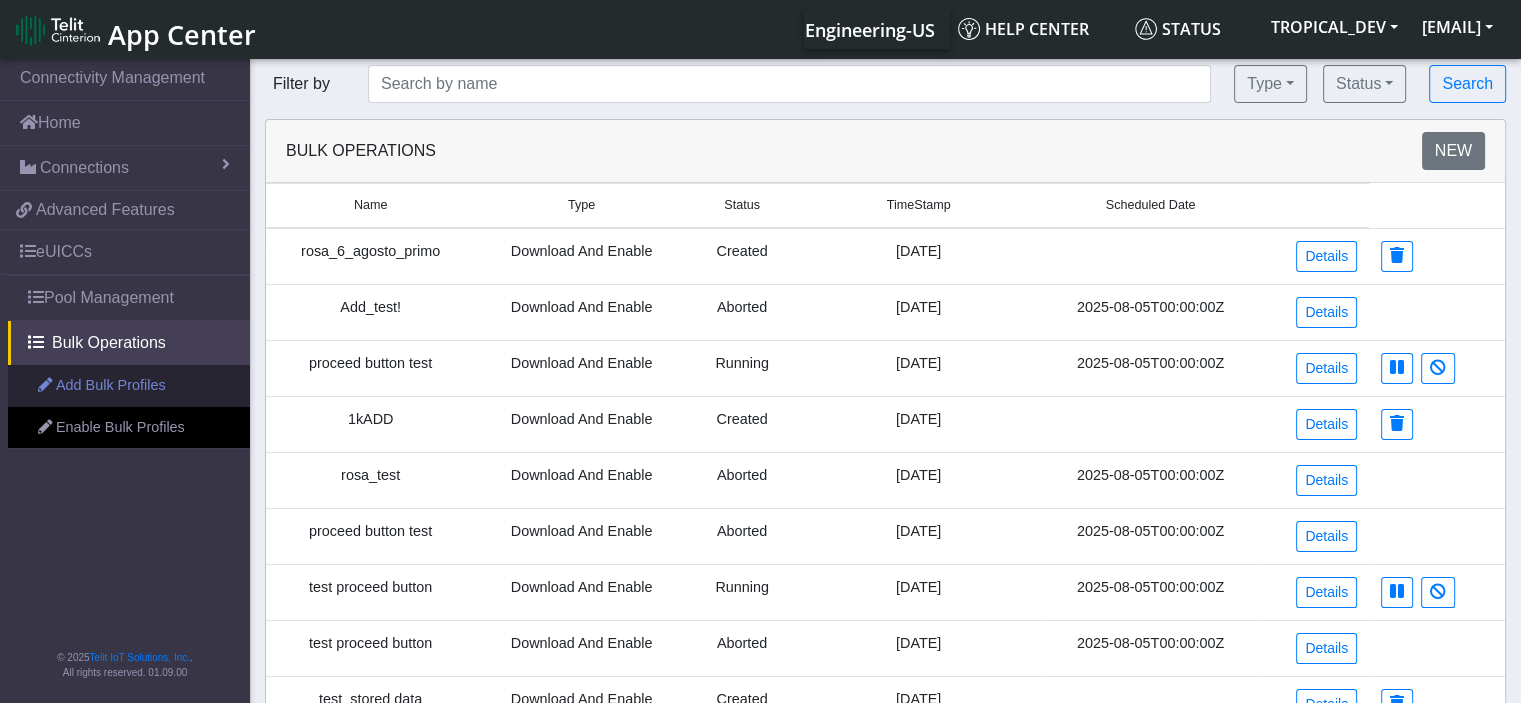 click on "Add Bulk Profiles" at bounding box center [129, 386] 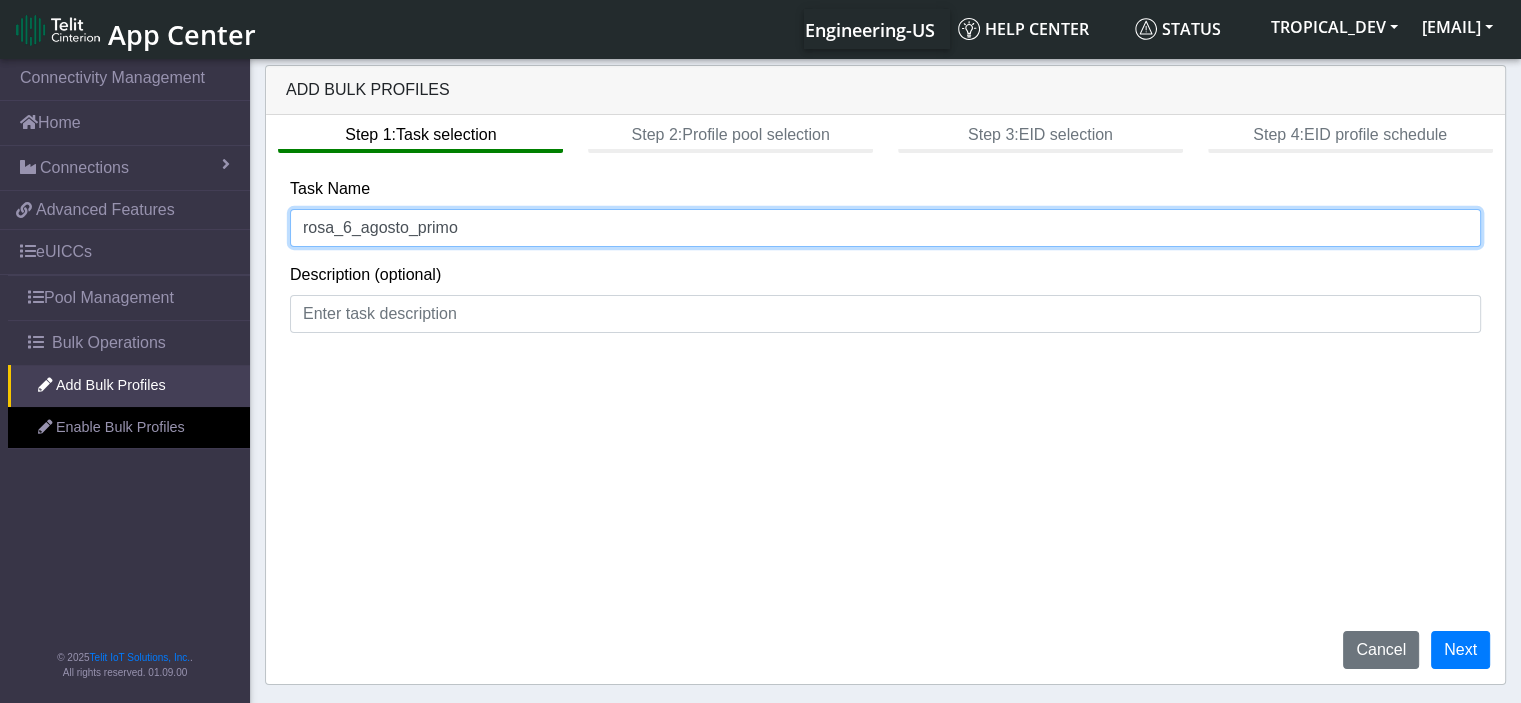 click on "rosa_6_agosto_primo" 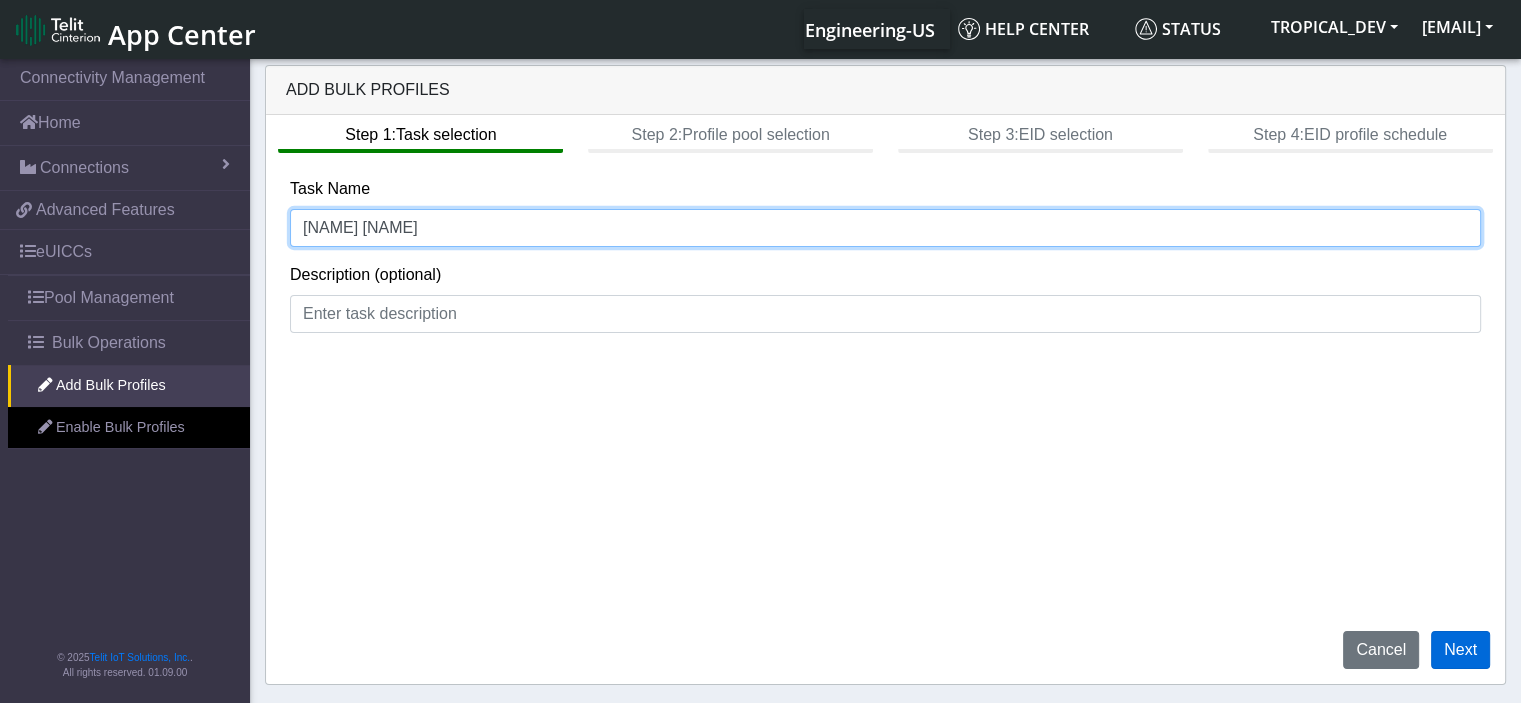 type on "rosa_6_agosto_primo_secondo tentativo" 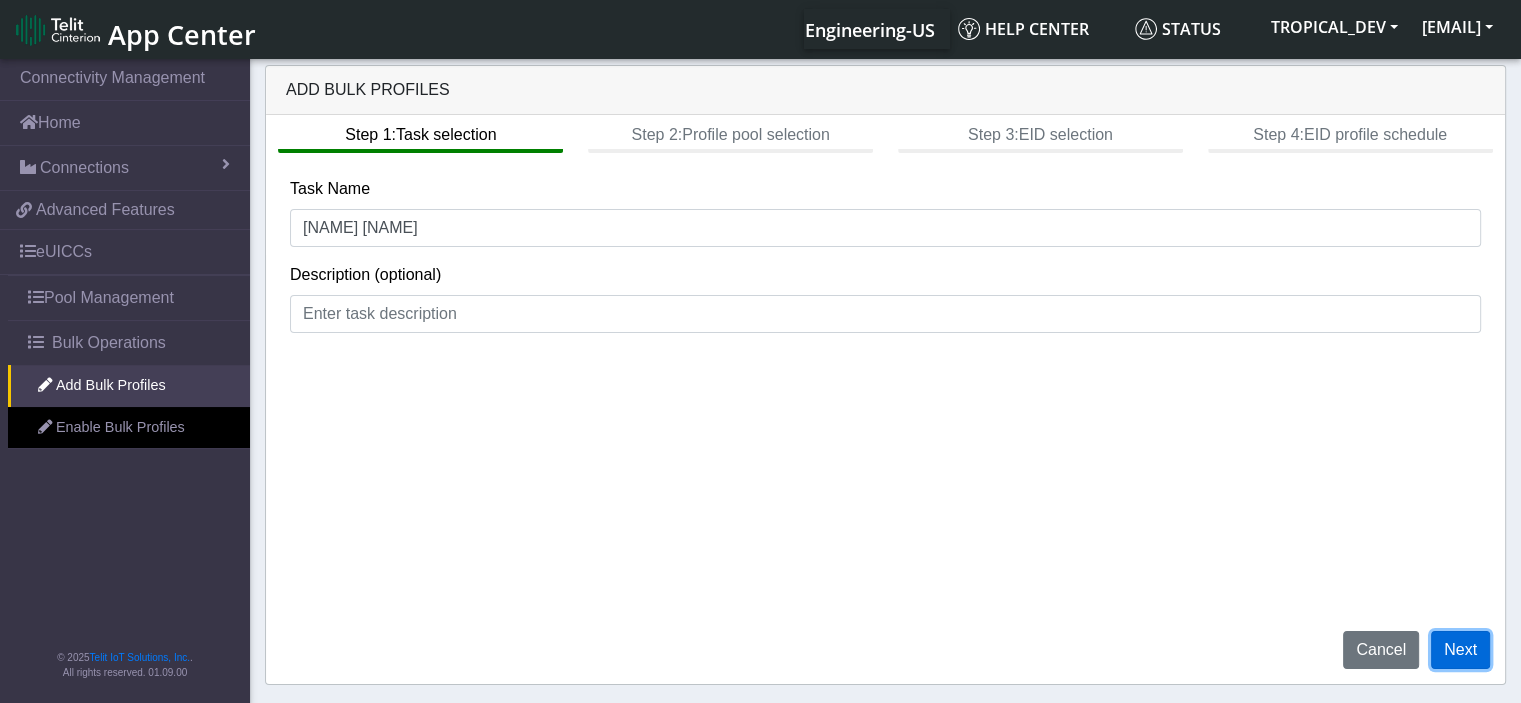 click on "Next" at bounding box center (1460, 650) 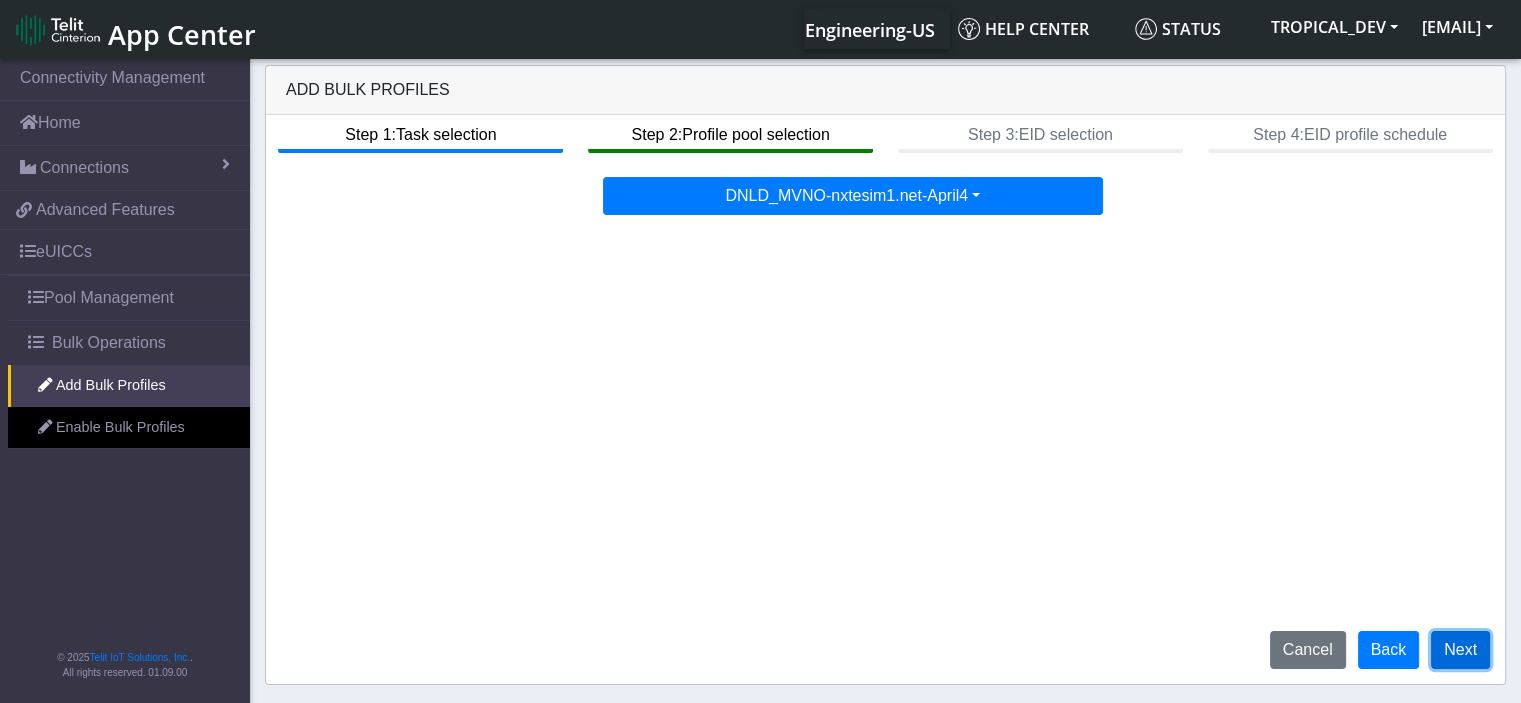click on "Next" at bounding box center (1460, 650) 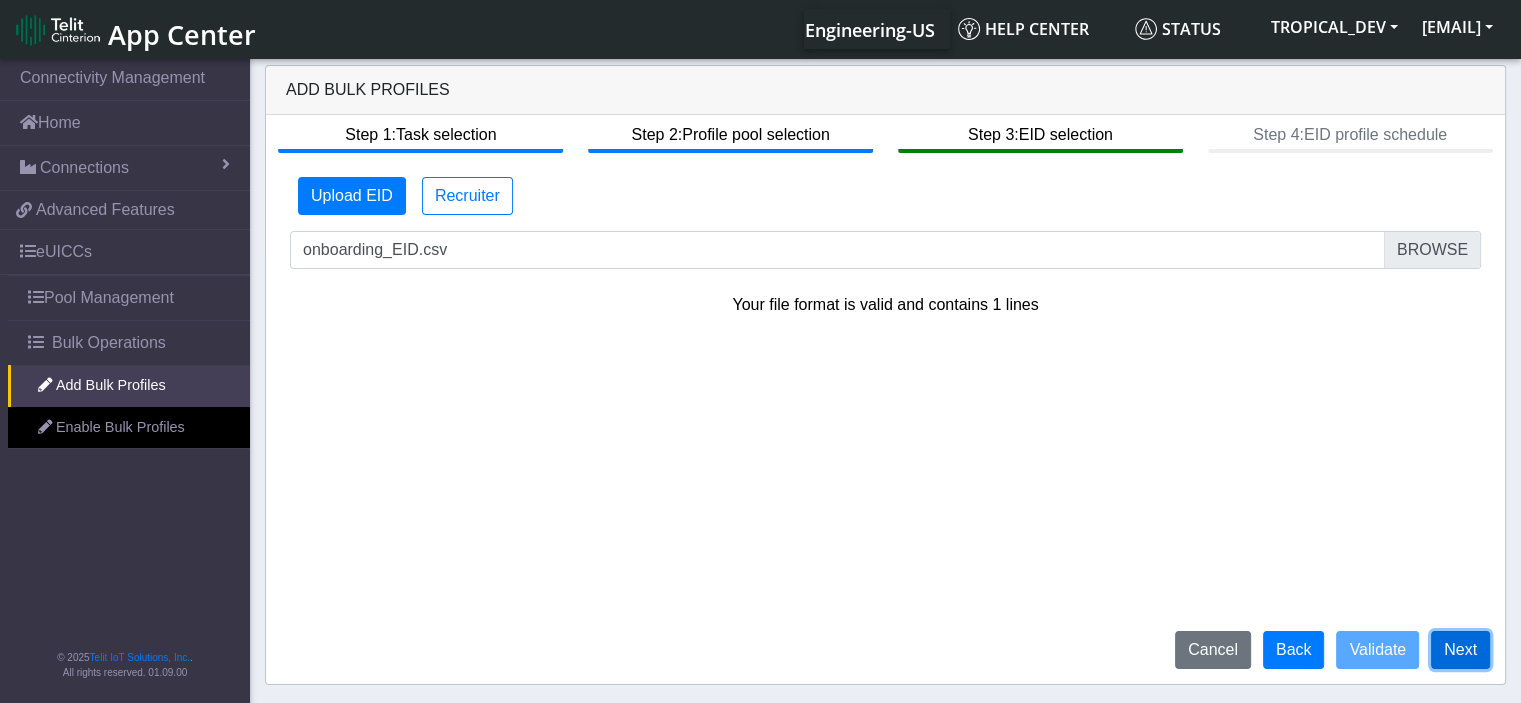 click on "Next" at bounding box center (1460, 650) 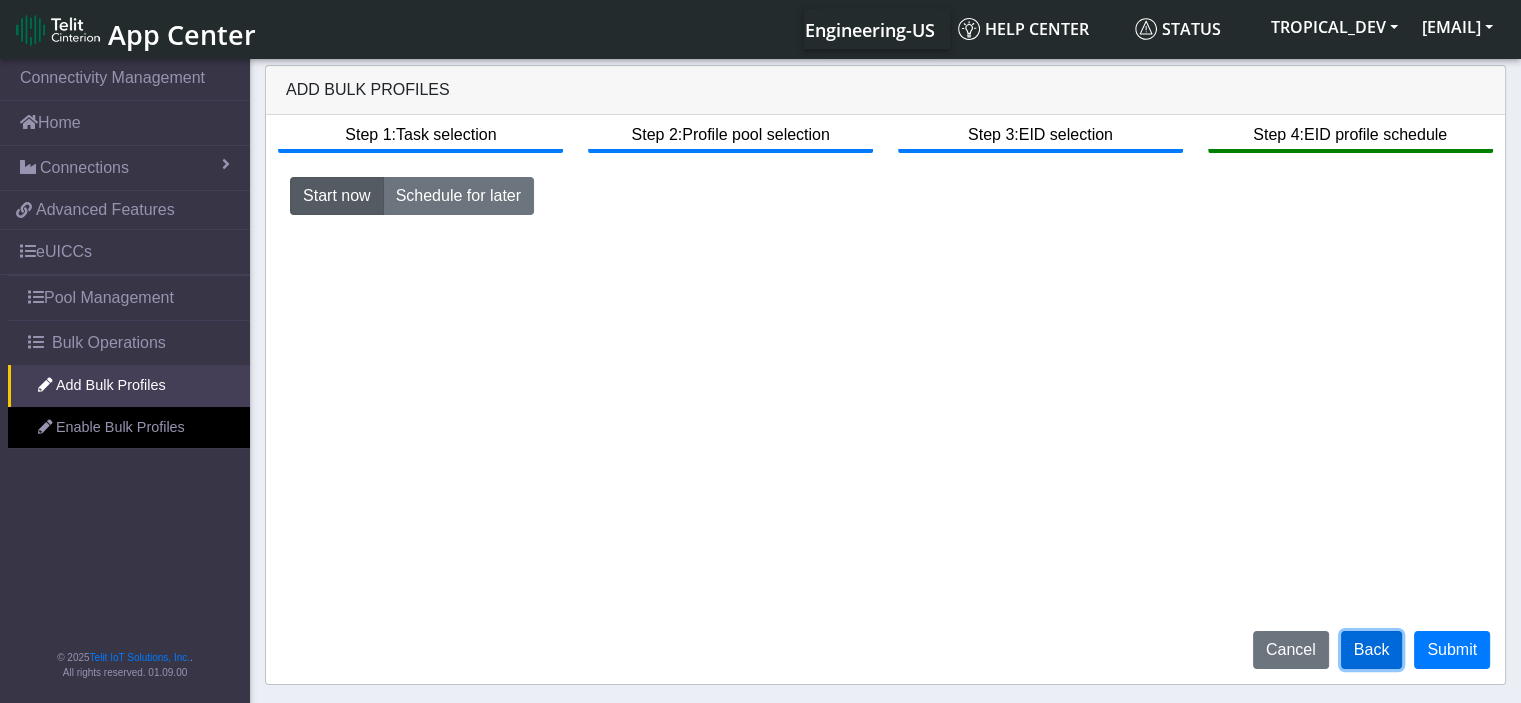 click on "Back" 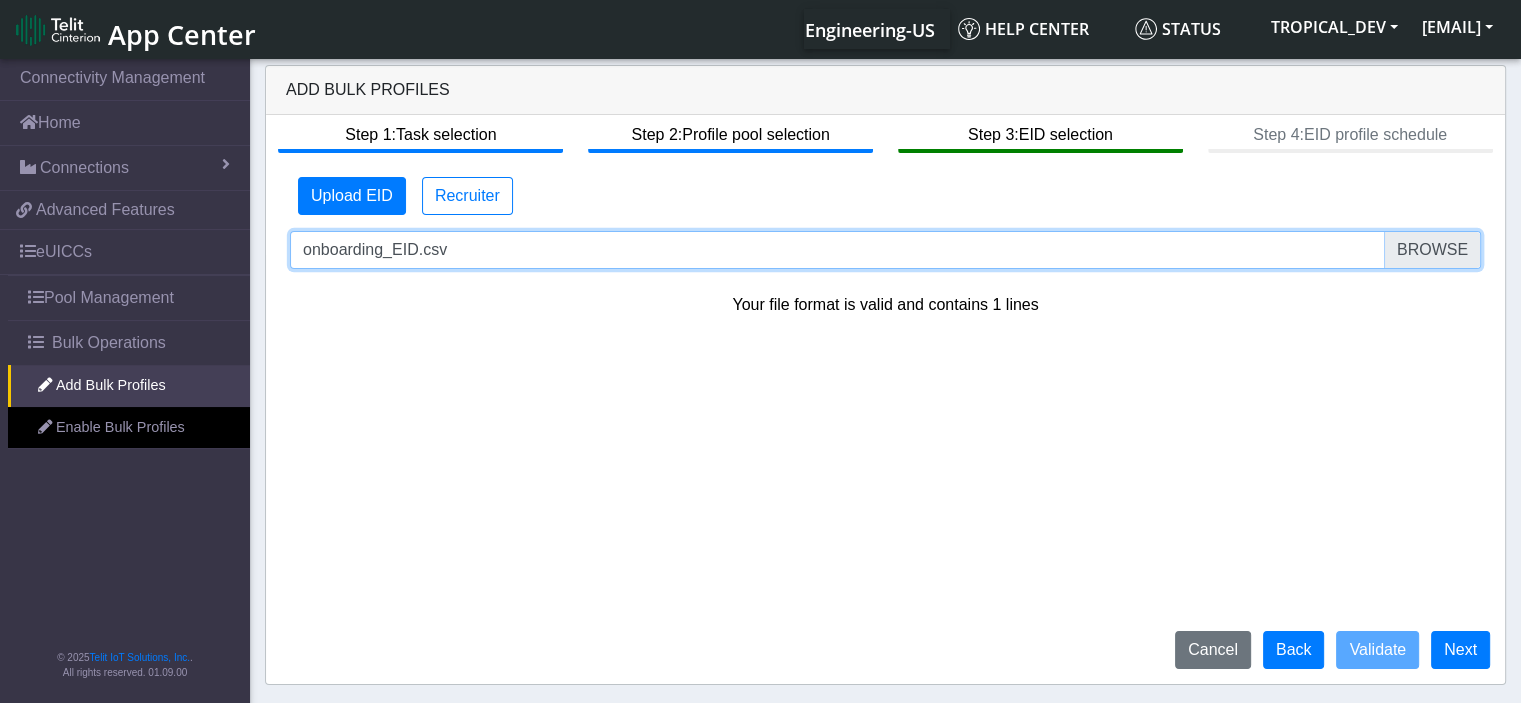 click on "onboarding_EID.csv" at bounding box center [885, 250] 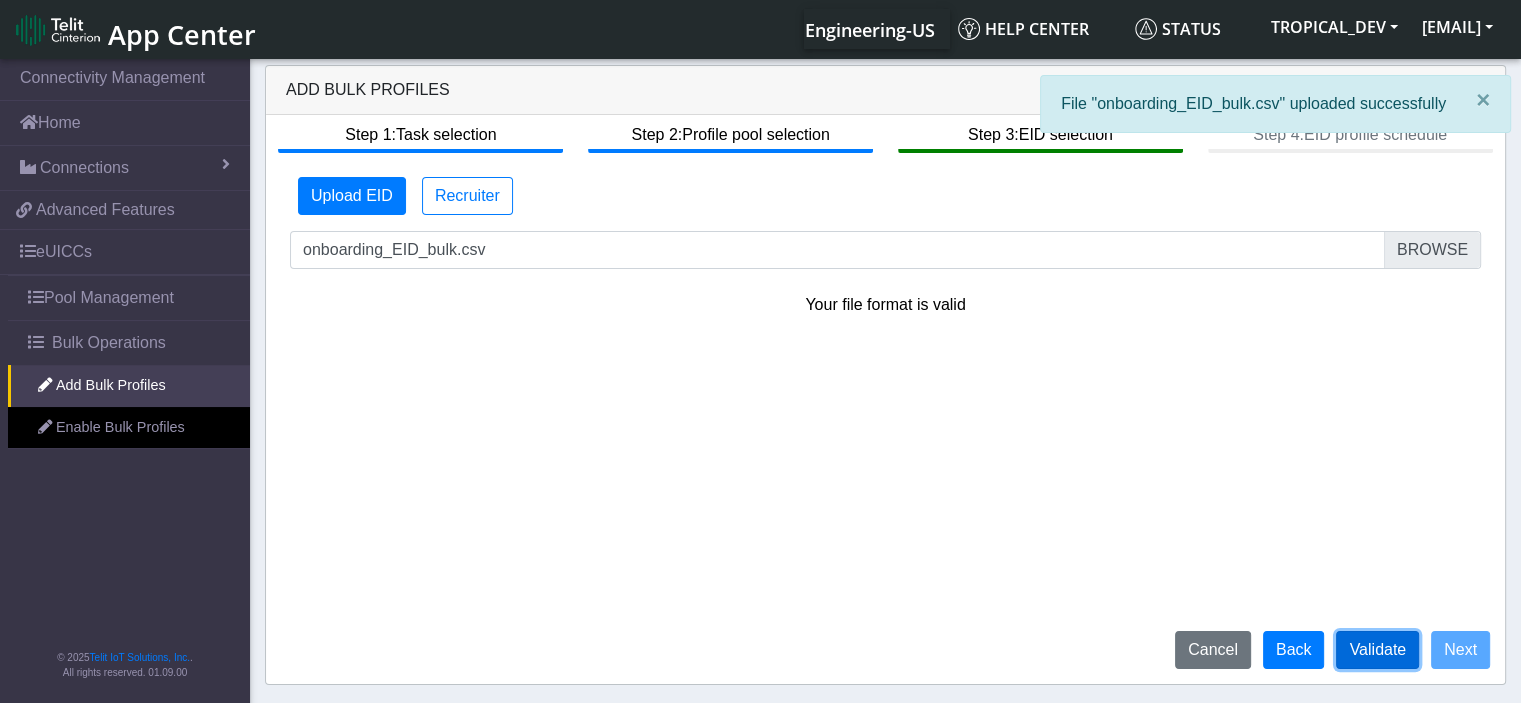 click on "Validate" at bounding box center [1377, 650] 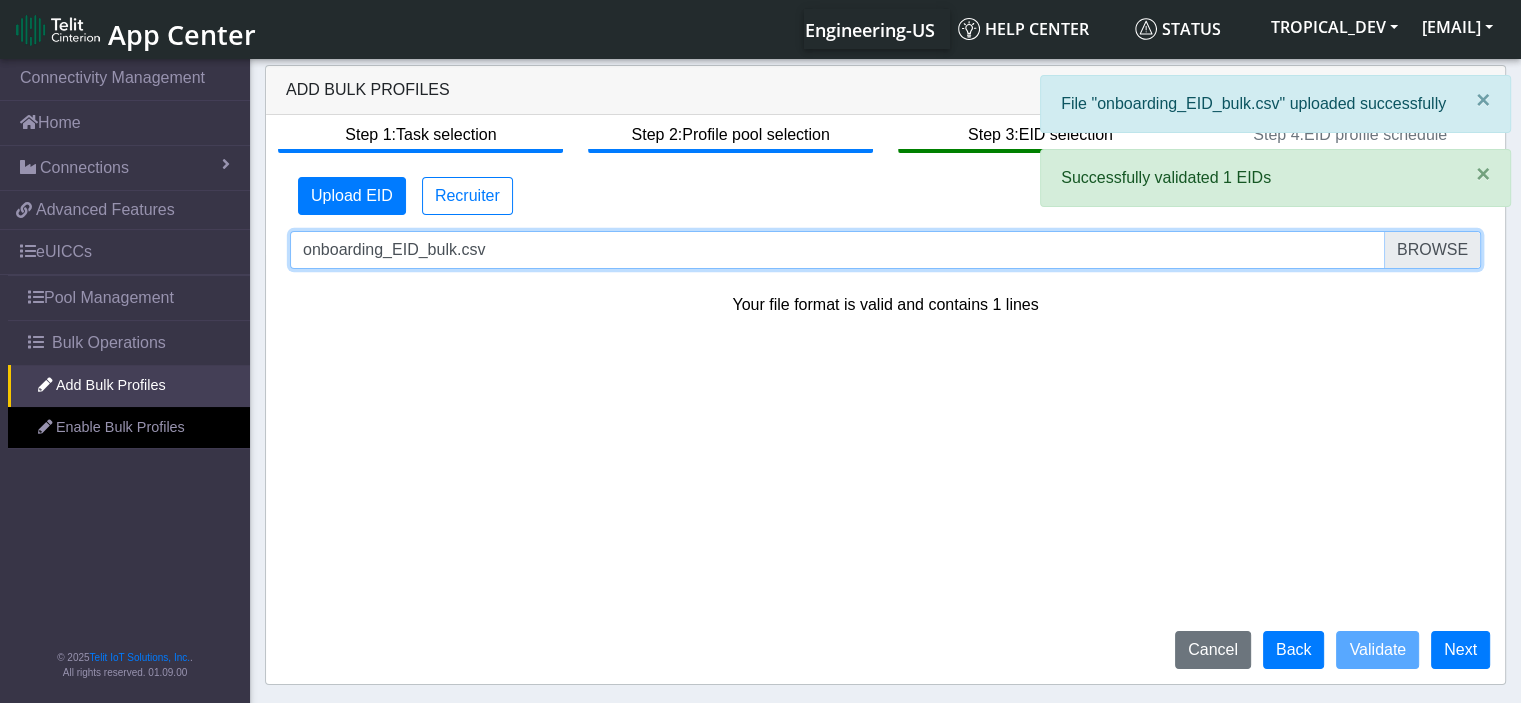 click on "onboarding_EID_bulk.csv" at bounding box center [885, 250] 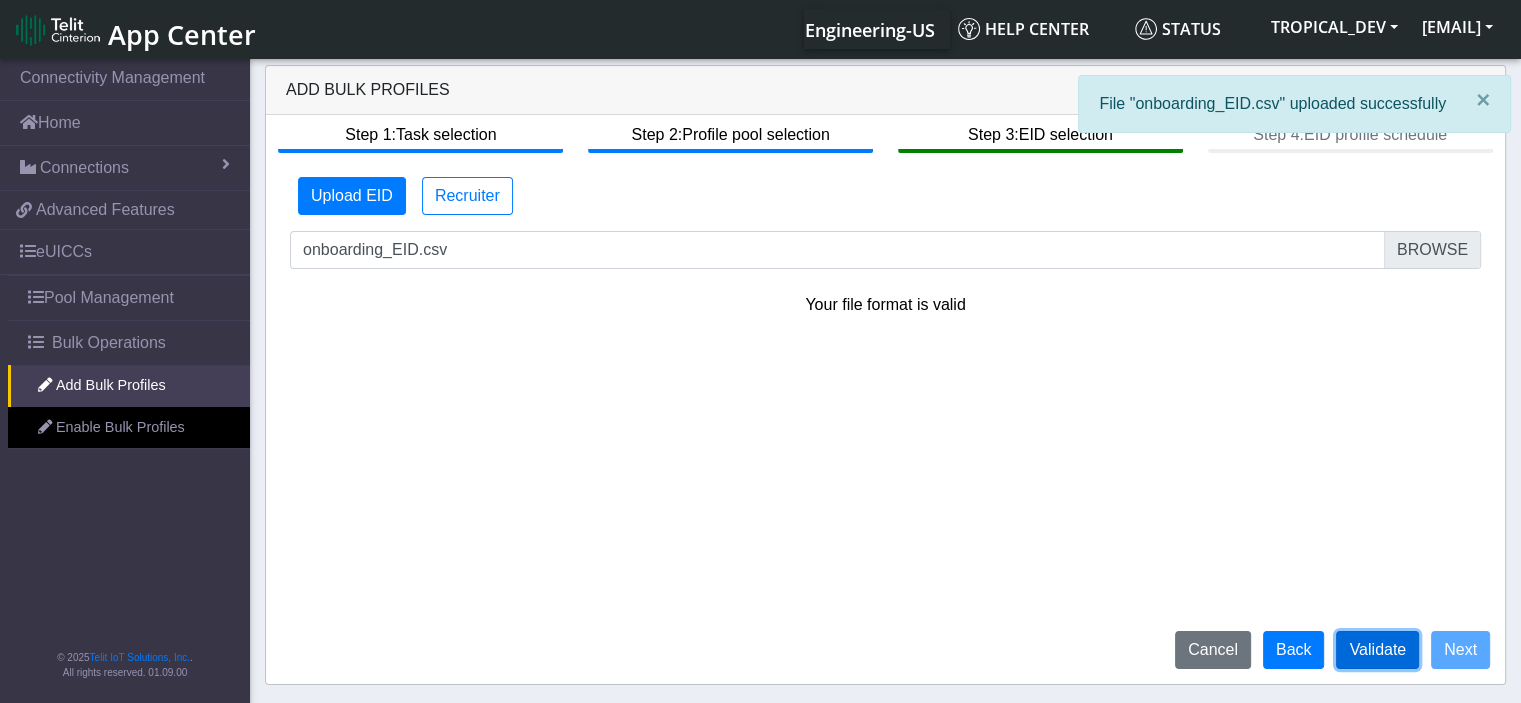 click on "Validate" at bounding box center (1377, 650) 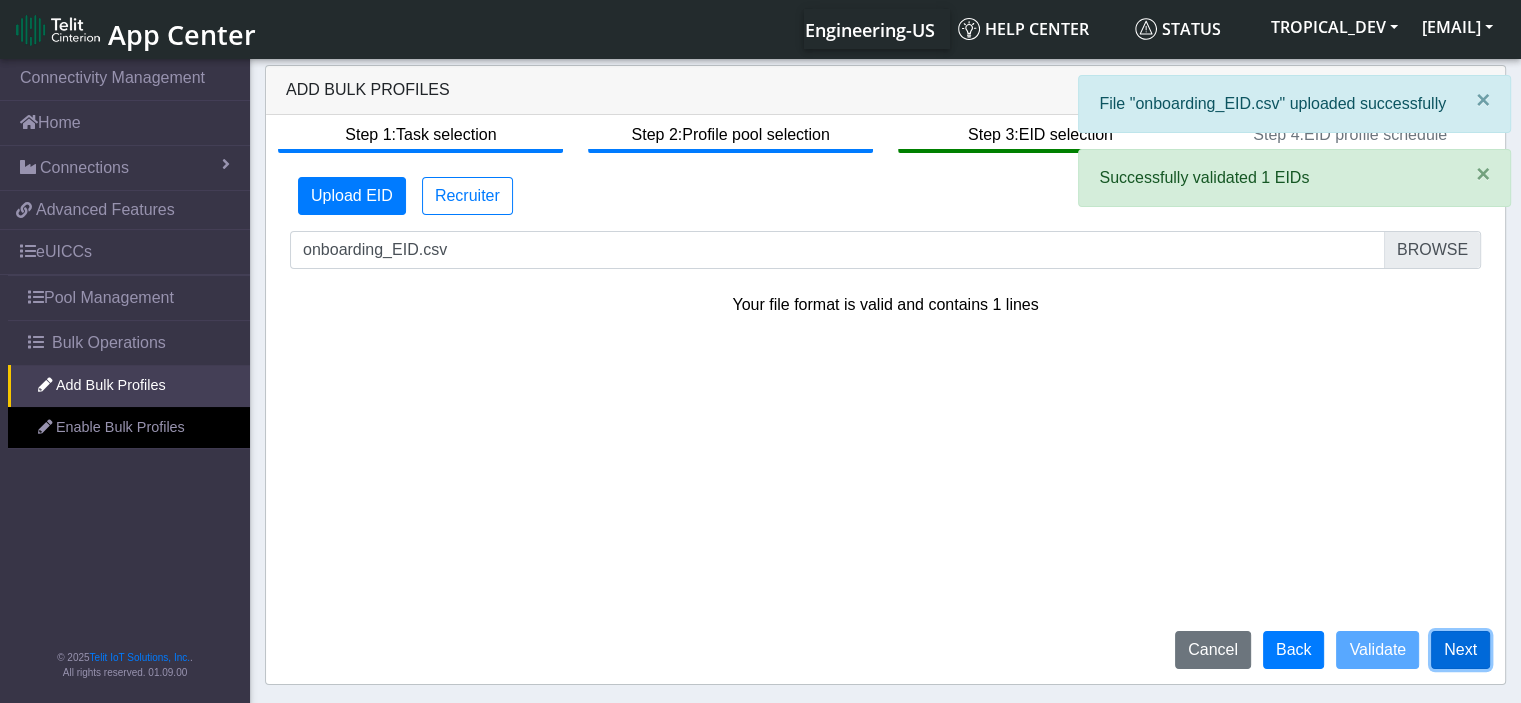 click on "Next" at bounding box center [1460, 650] 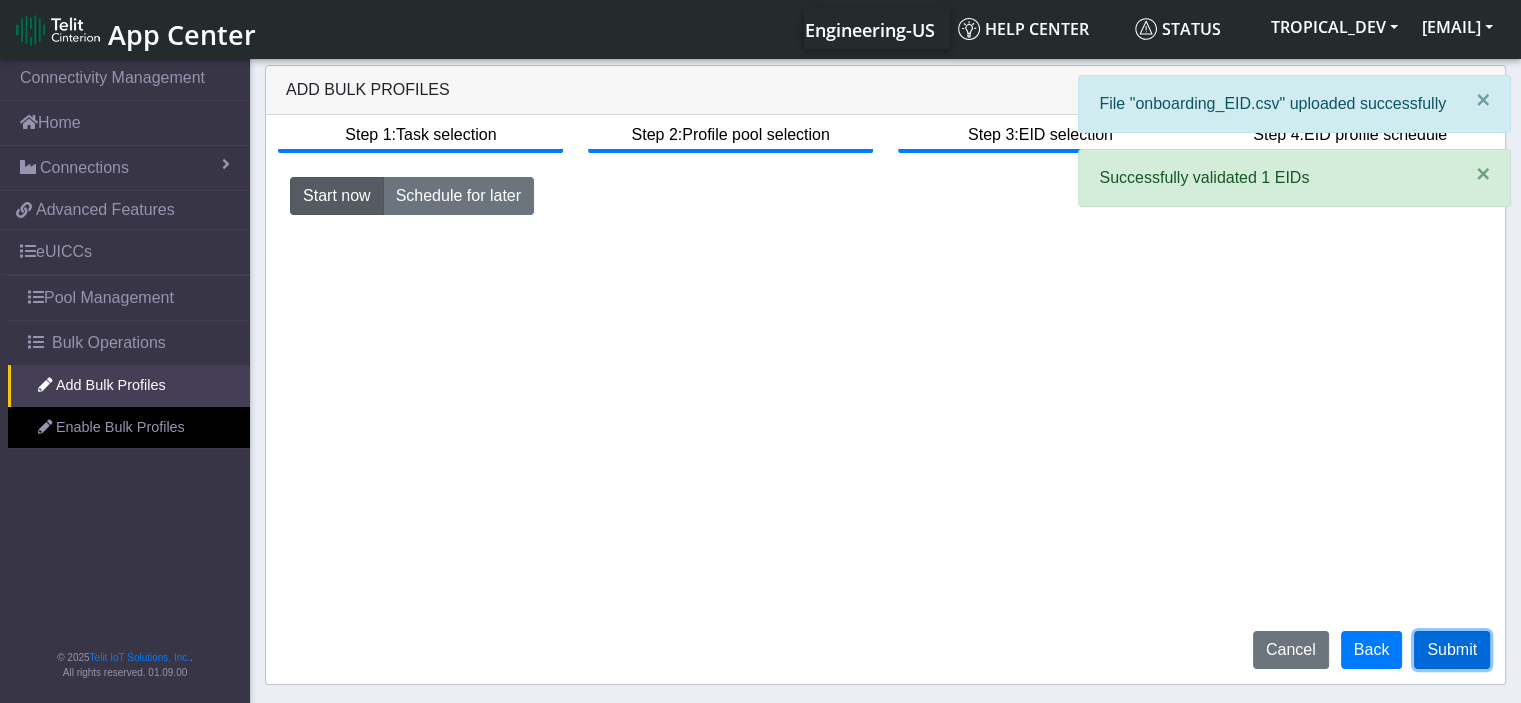click on "Submit" at bounding box center (1452, 650) 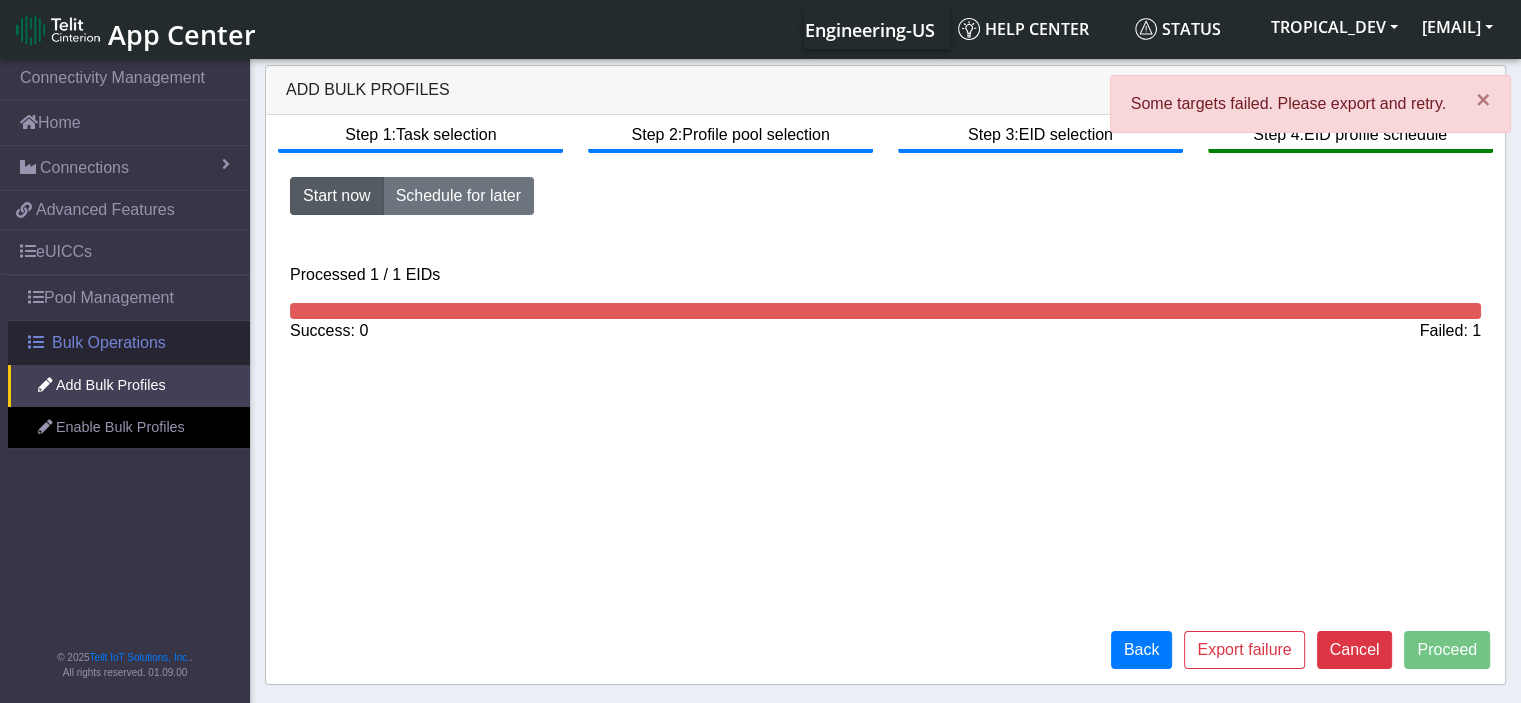 click on "Bulk Operations" at bounding box center (109, 343) 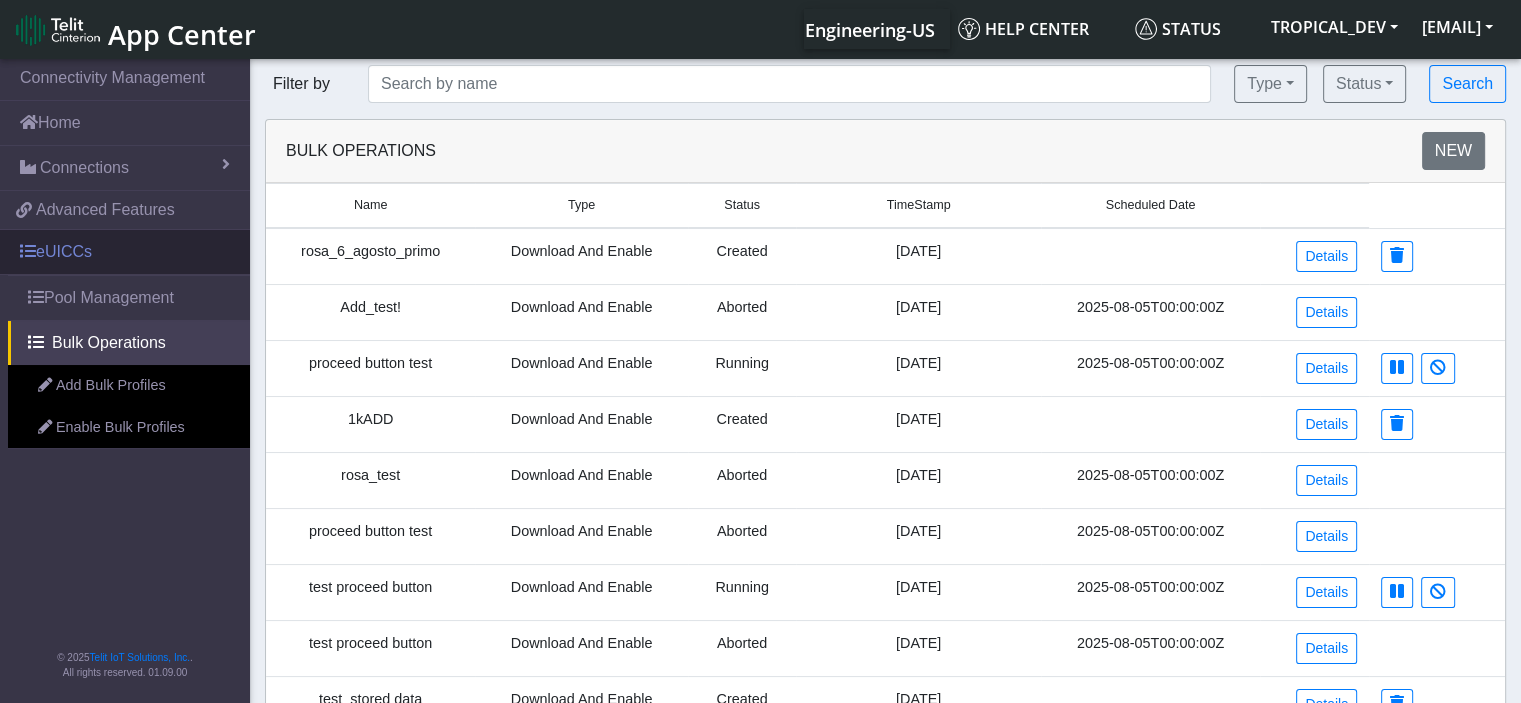 drag, startPoint x: 442, startPoint y: 256, endPoint x: 245, endPoint y: 256, distance: 197 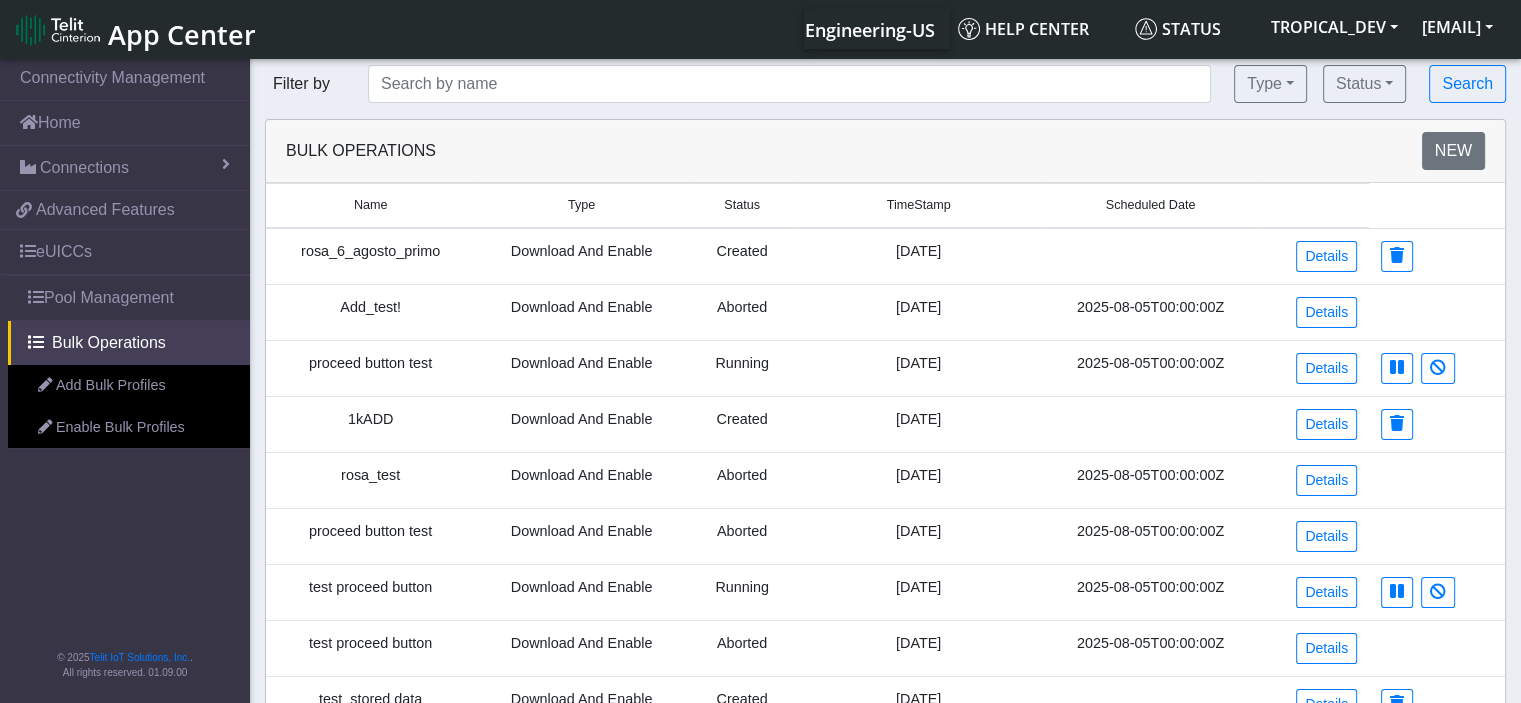 click on "Download And Enable" at bounding box center (581, 256) 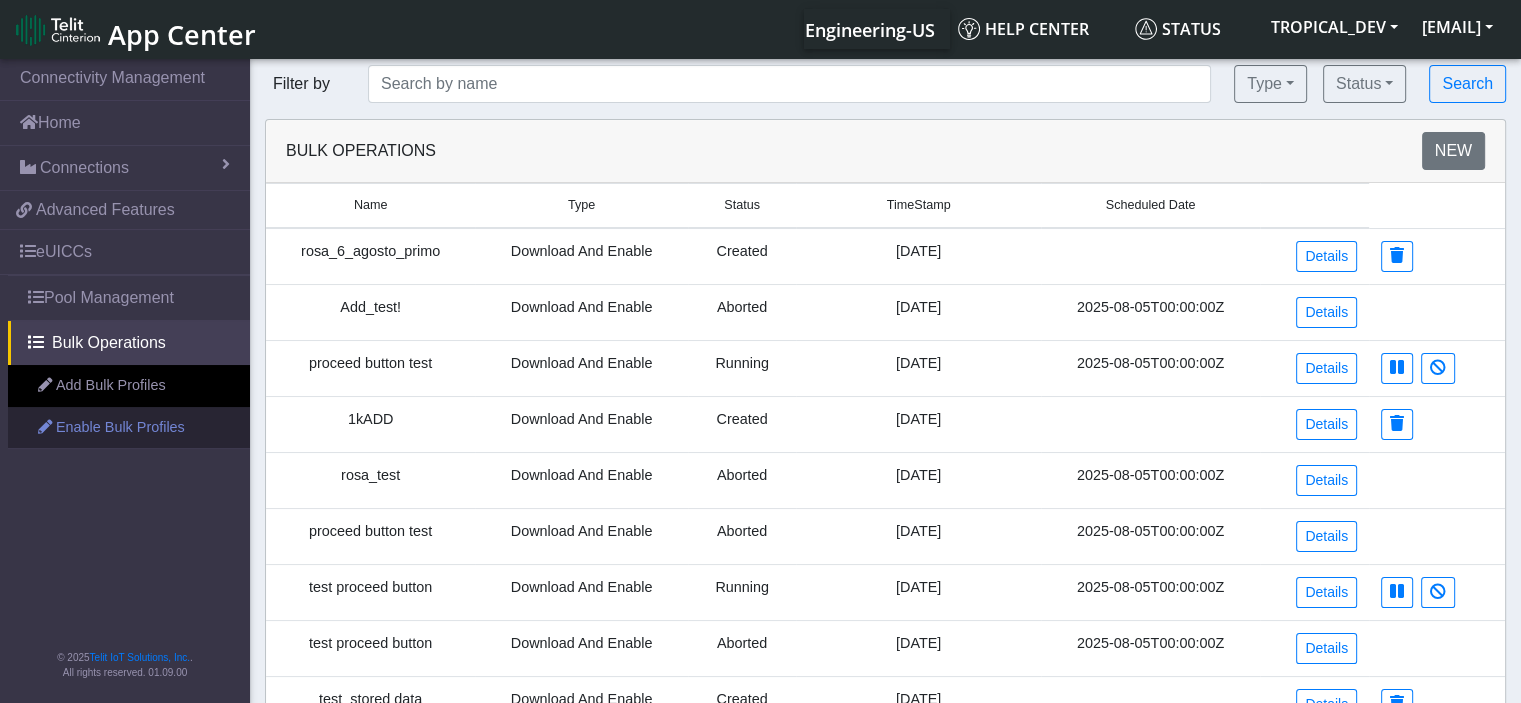 click on "Enable Bulk Profiles" at bounding box center (129, 428) 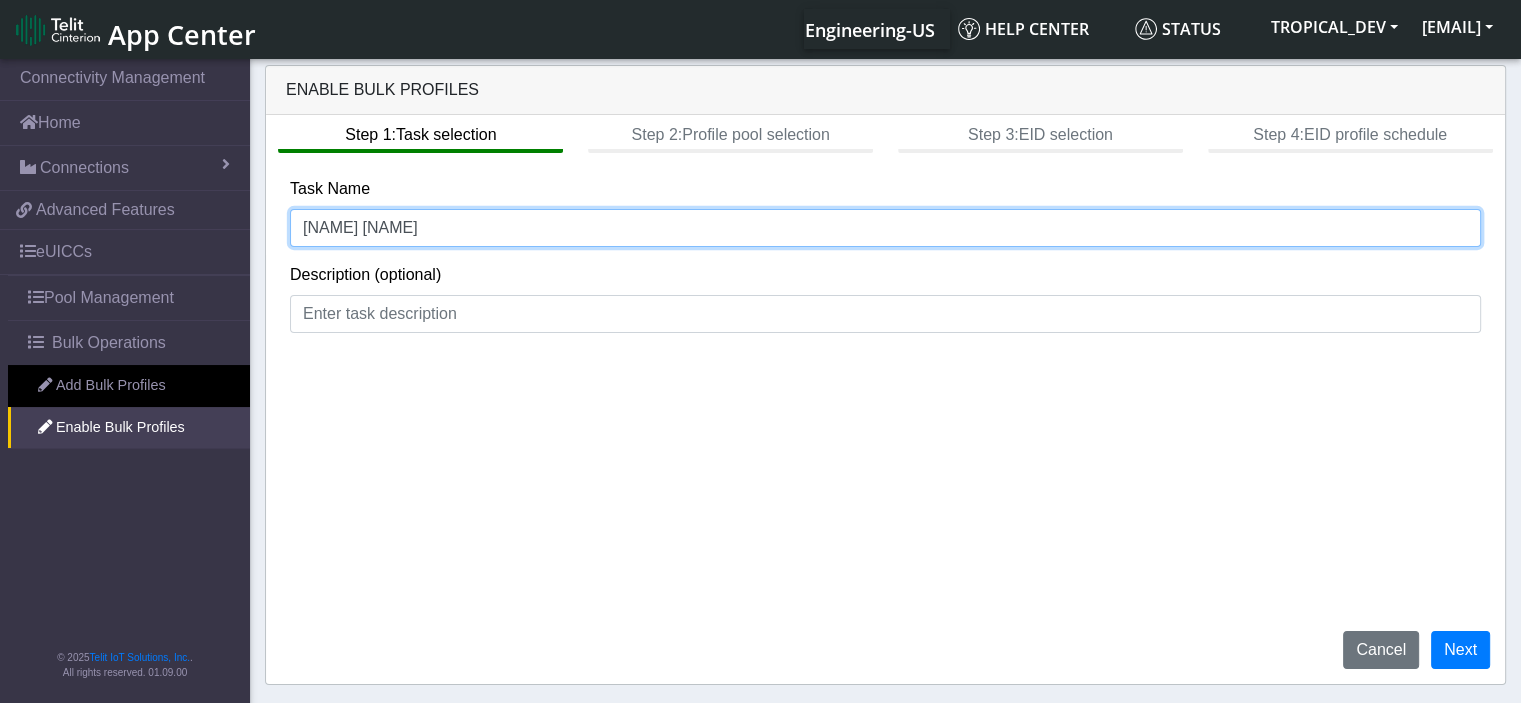 click on "rosa_6_agosto_primo_secondo tentativo" 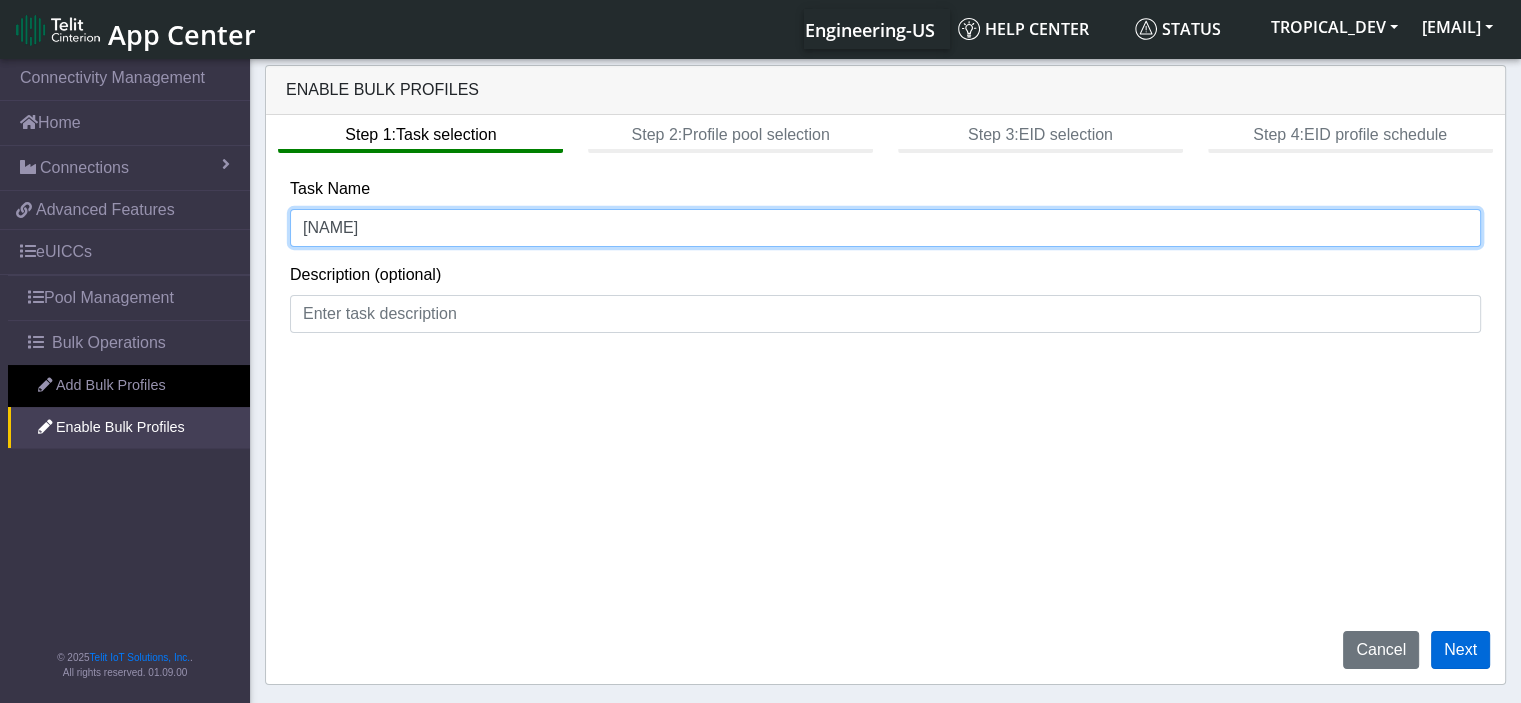 type on "rosa_6_agosto_enable" 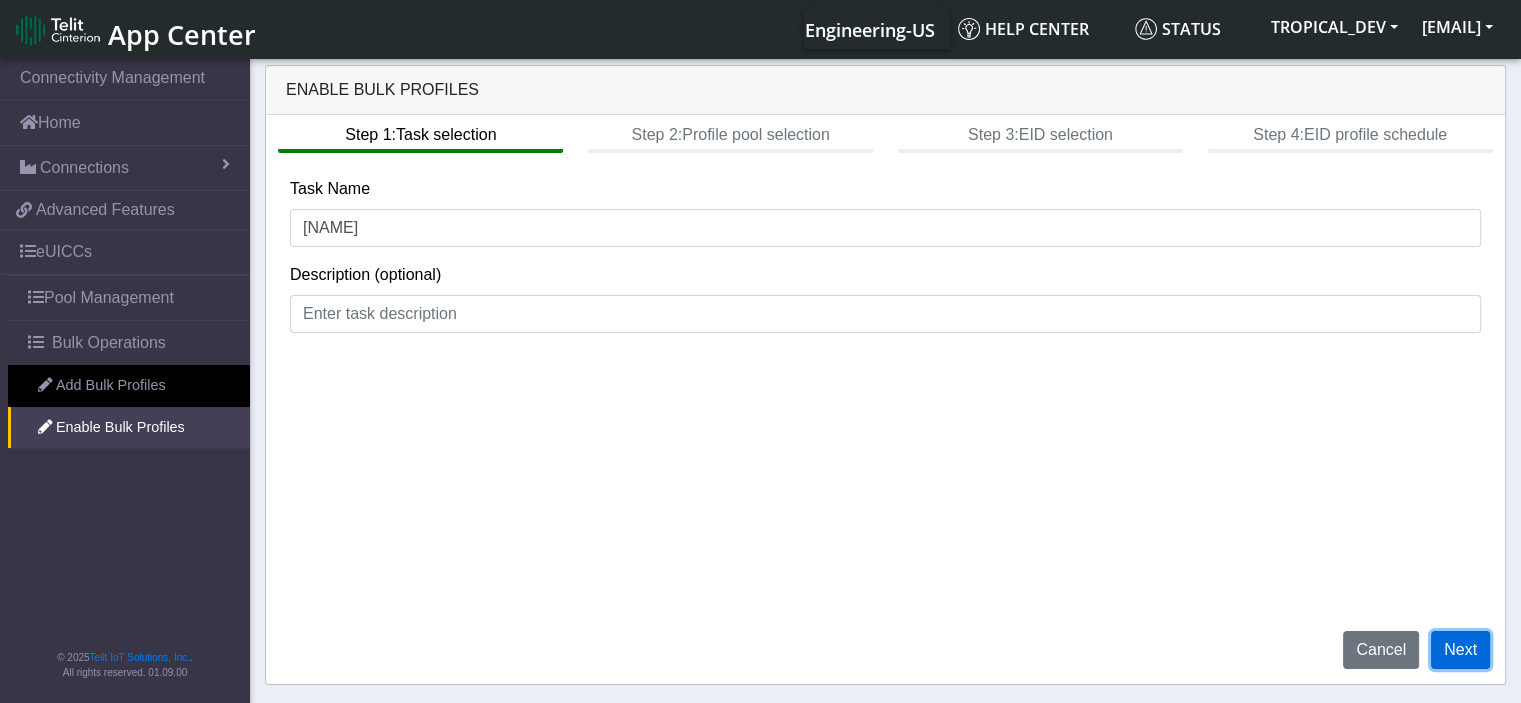 click on "Next" at bounding box center (1460, 650) 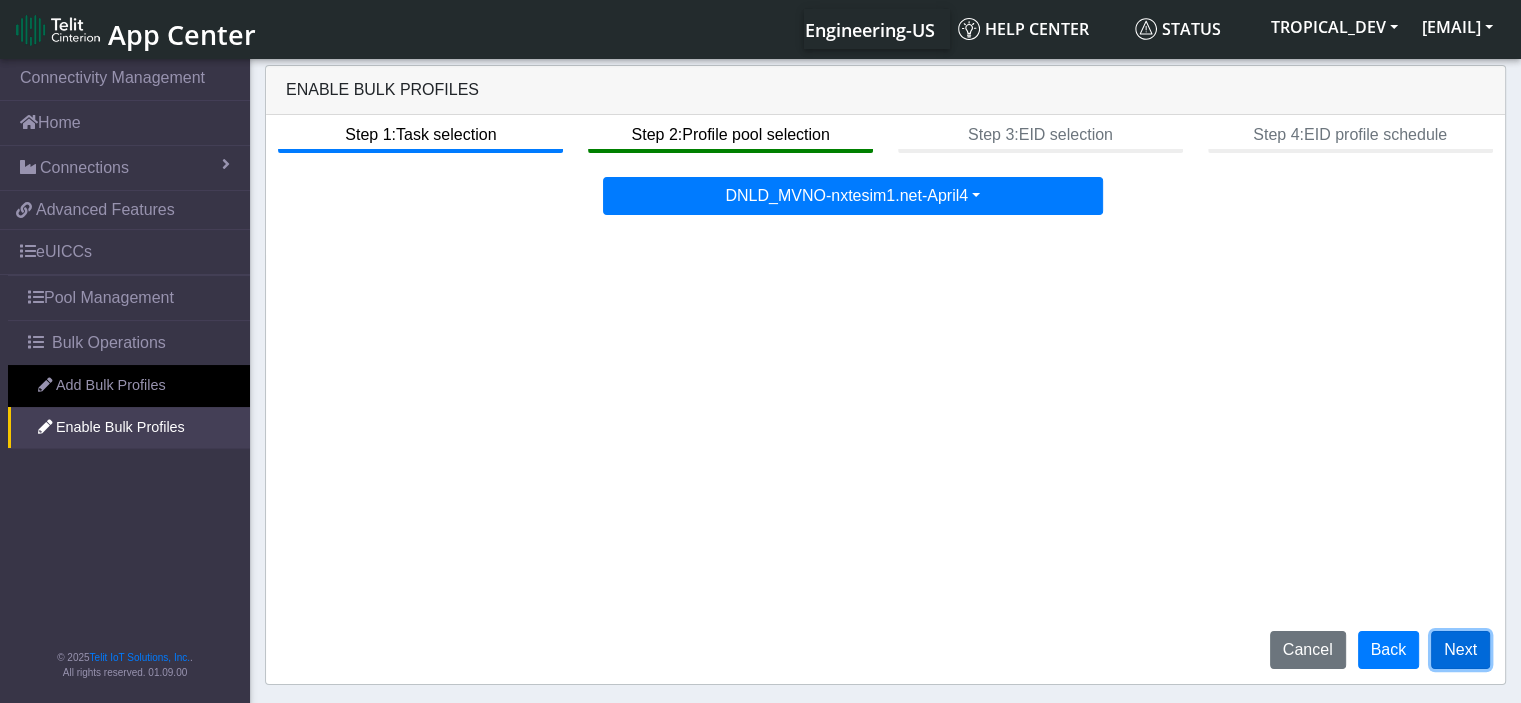 click on "Next" at bounding box center (1460, 650) 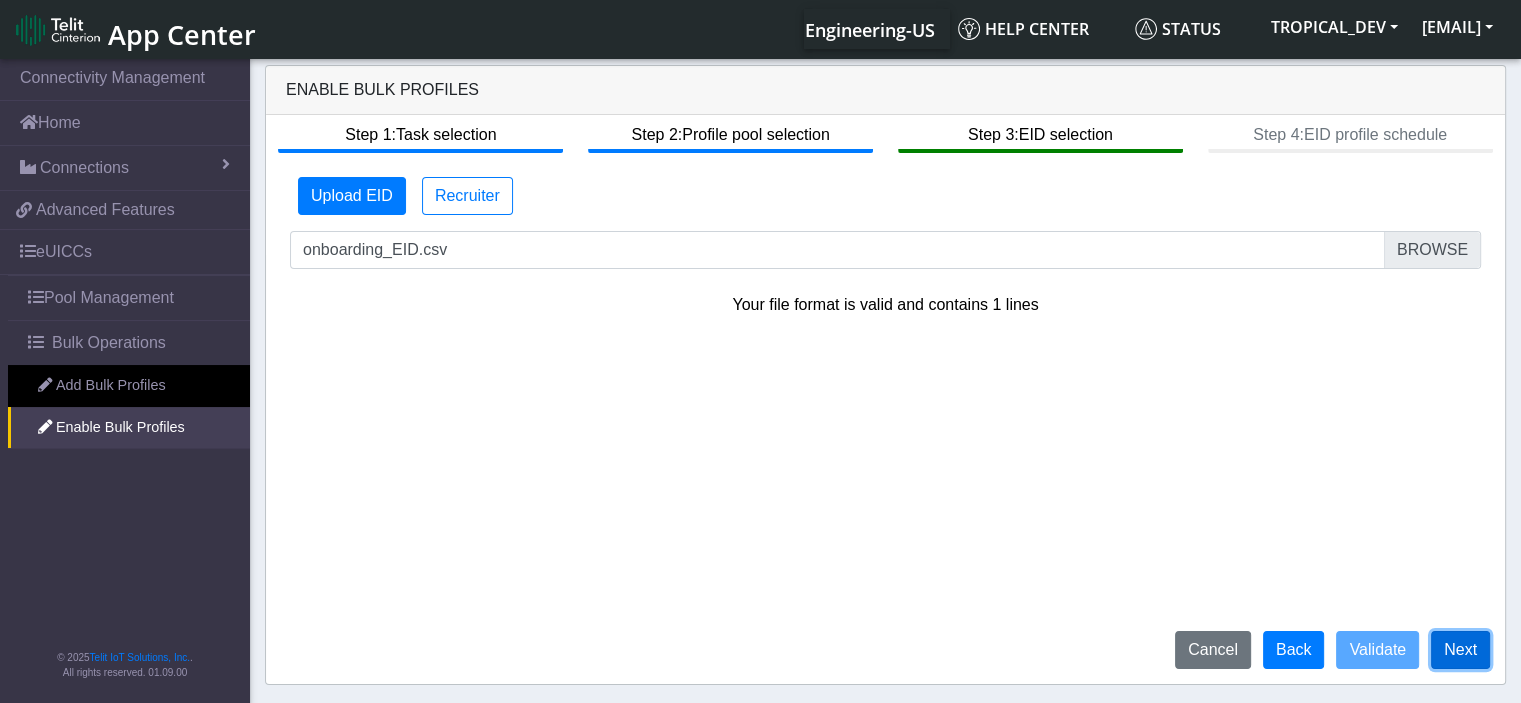 click on "Next" at bounding box center (1460, 650) 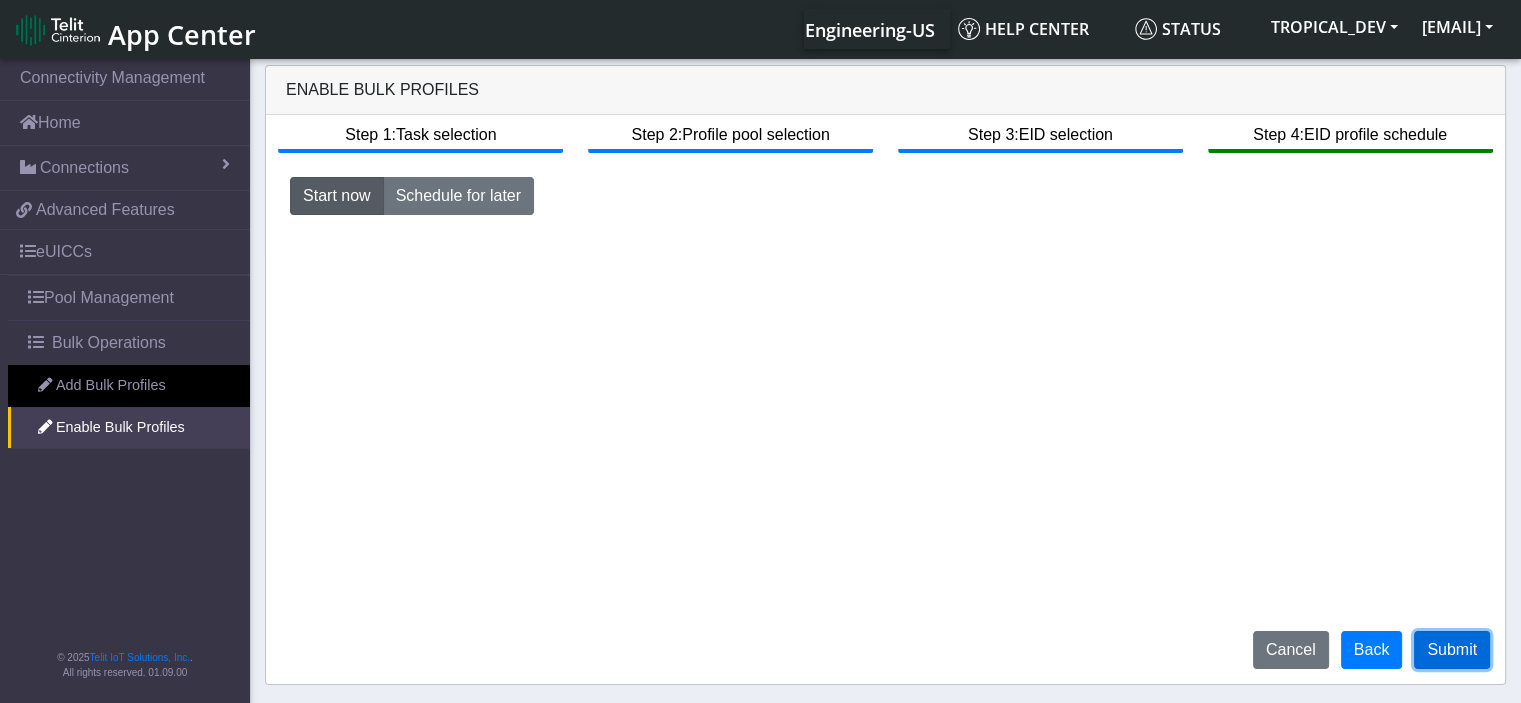 click on "Submit" at bounding box center [1452, 650] 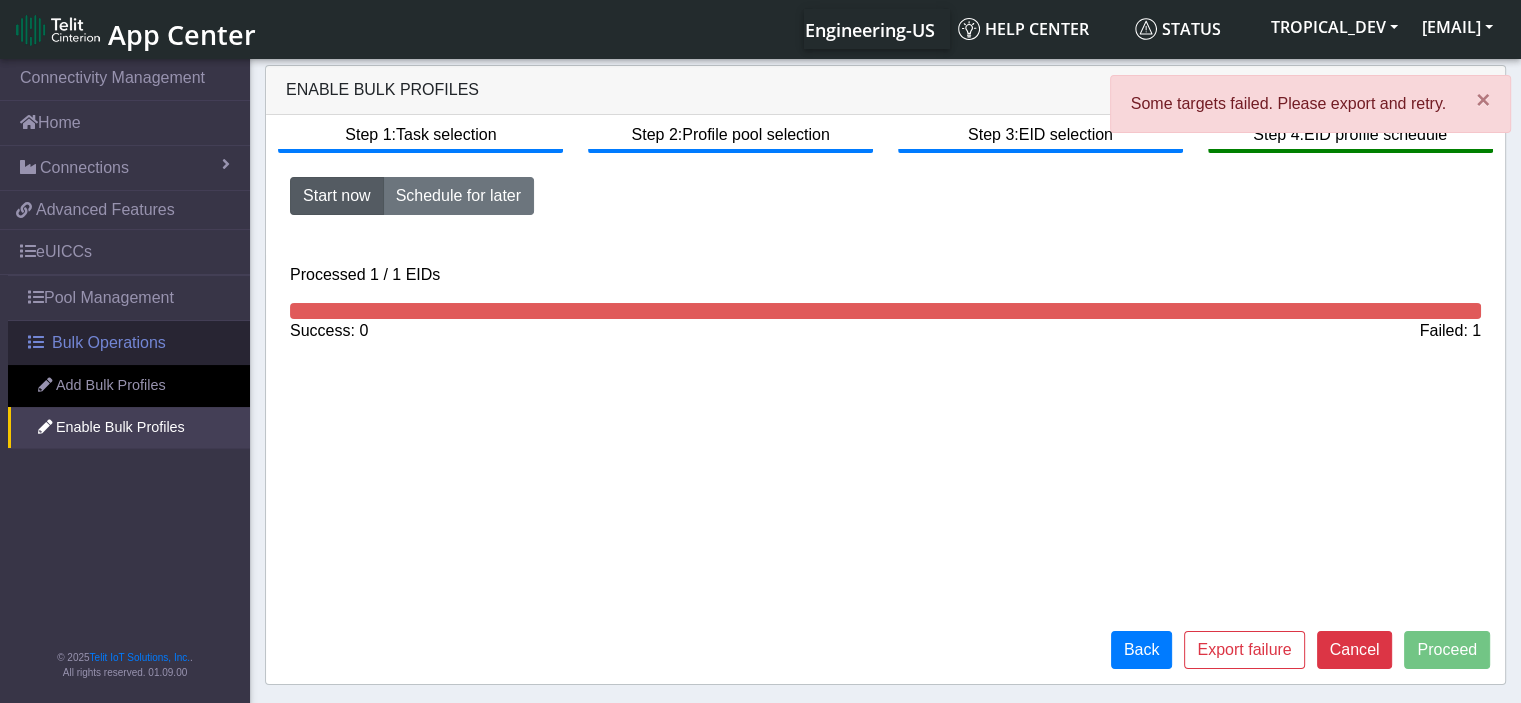 click on "Bulk Operations" at bounding box center (109, 343) 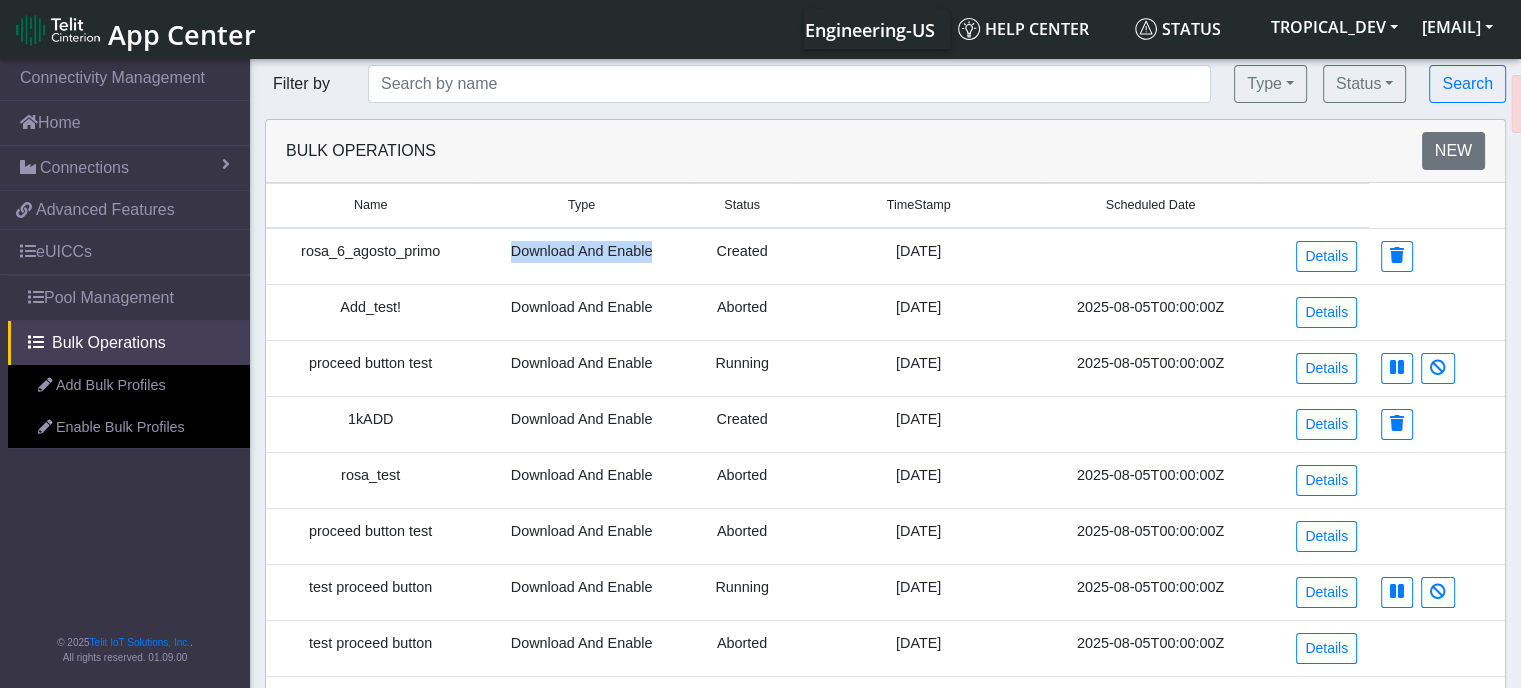 drag, startPoint x: 662, startPoint y: 259, endPoint x: 433, endPoint y: 263, distance: 229.03493 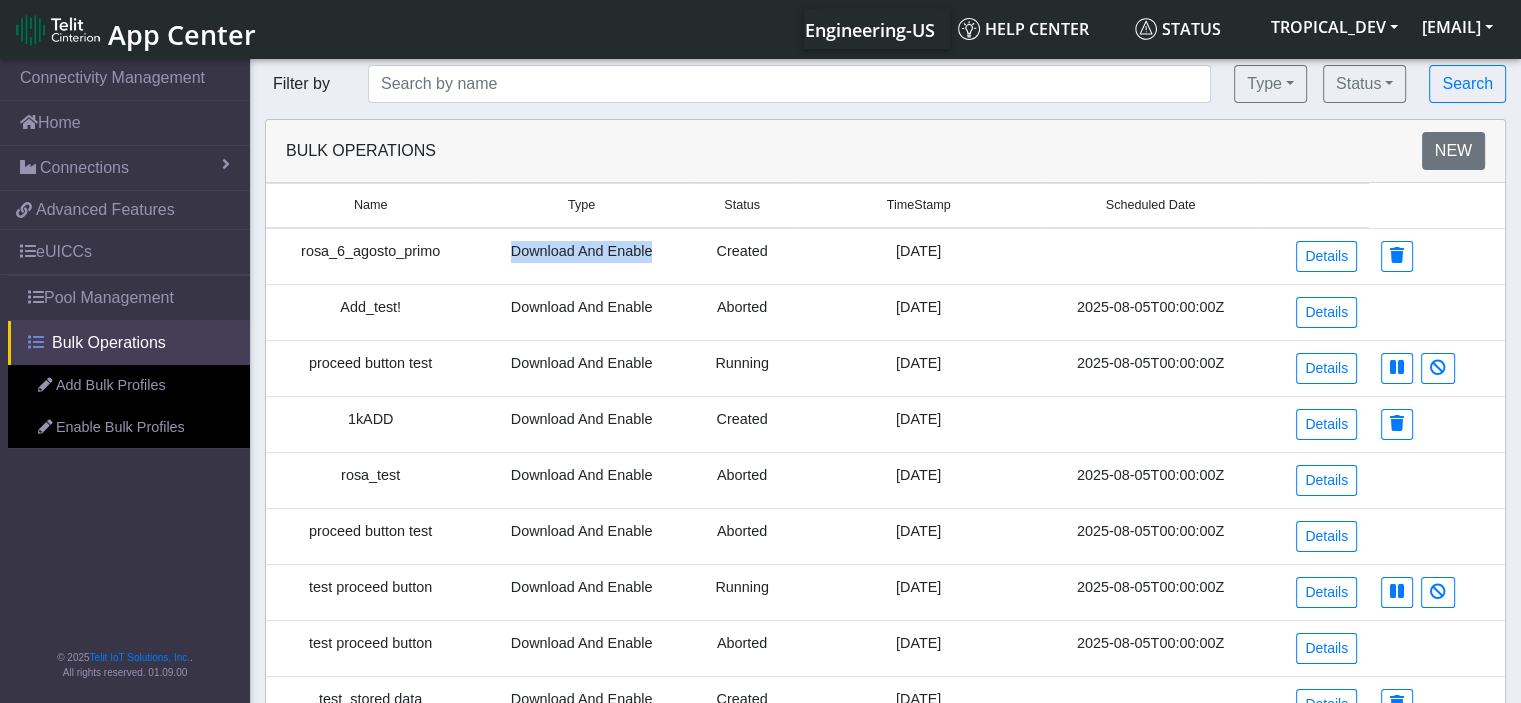 click on "Bulk Operations" at bounding box center (109, 343) 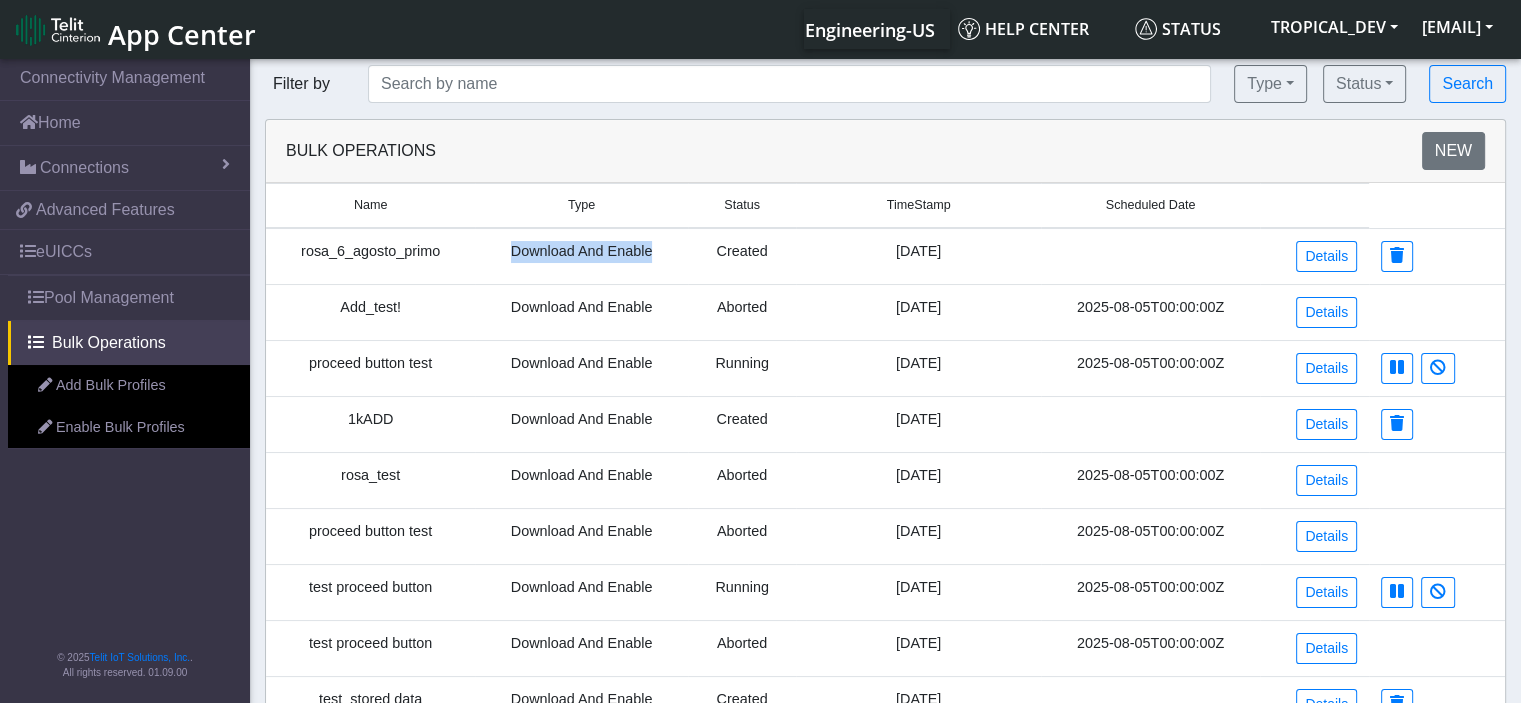 click on "App Center" at bounding box center [182, 34] 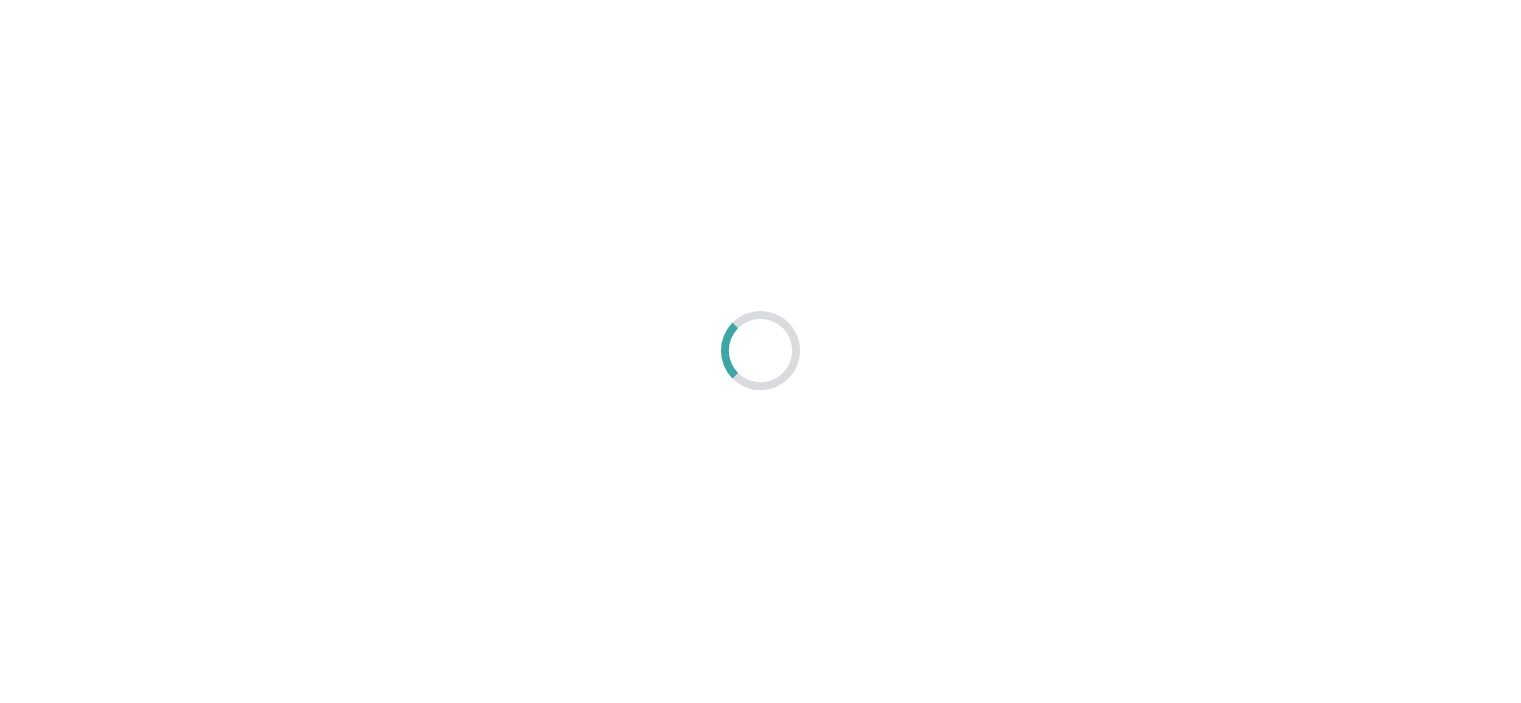 scroll, scrollTop: 0, scrollLeft: 0, axis: both 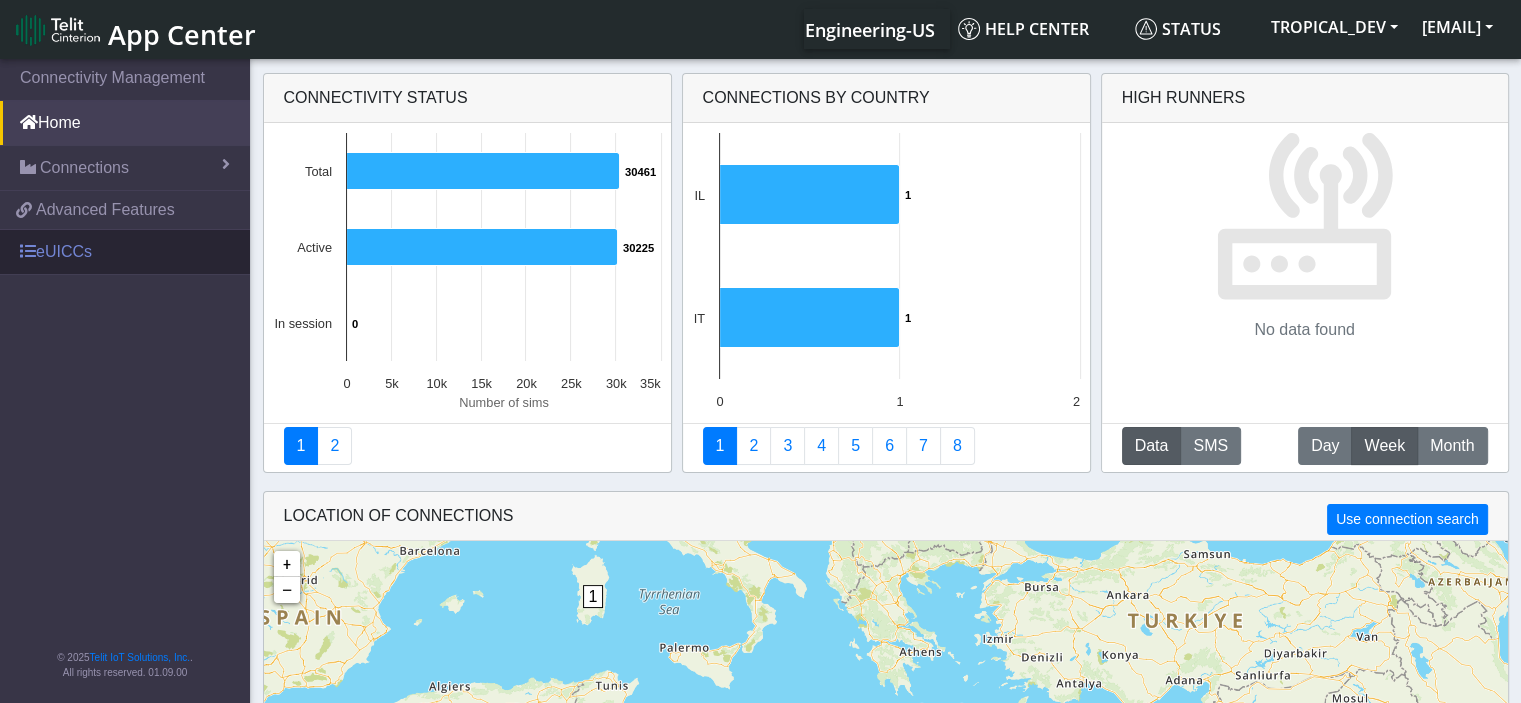 click on "eUICCs" at bounding box center (125, 252) 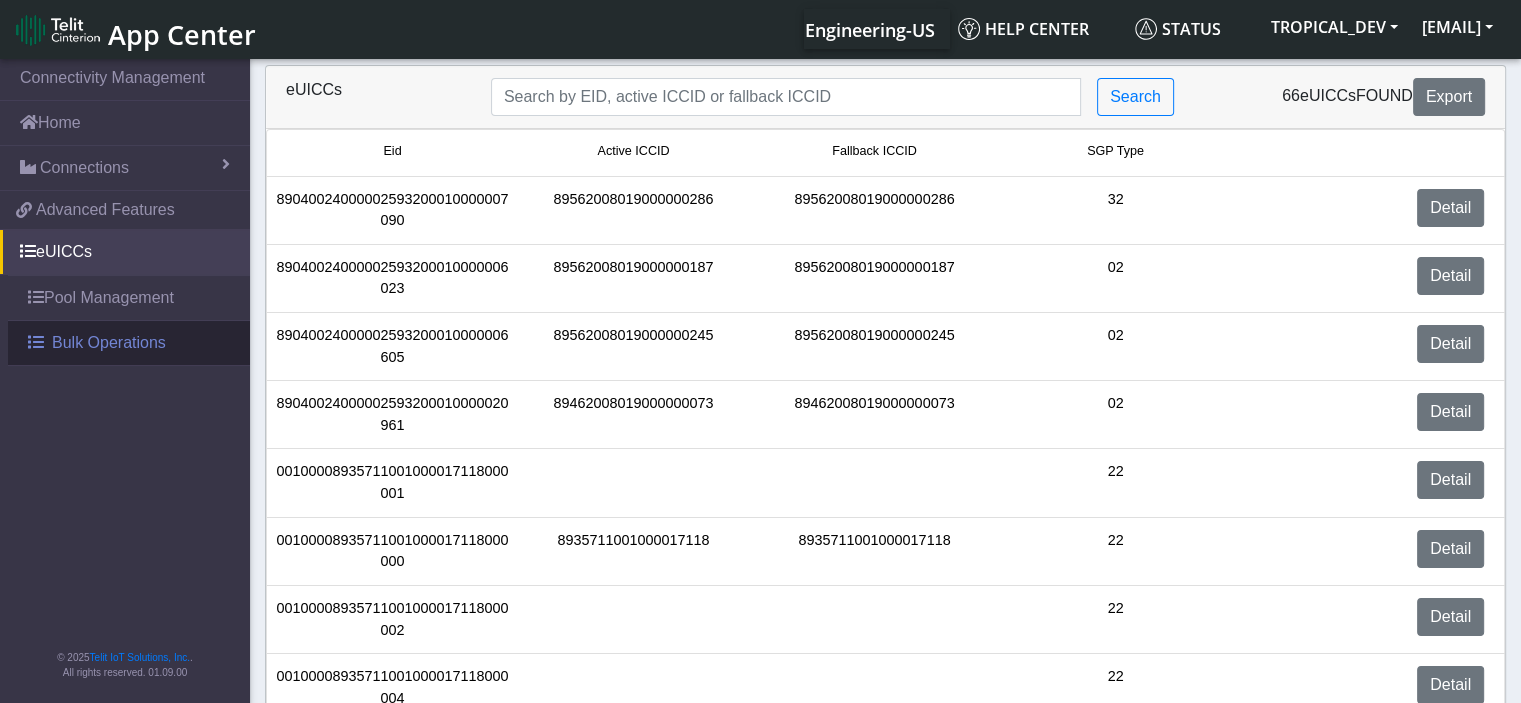 click on "Bulk Operations" at bounding box center (109, 343) 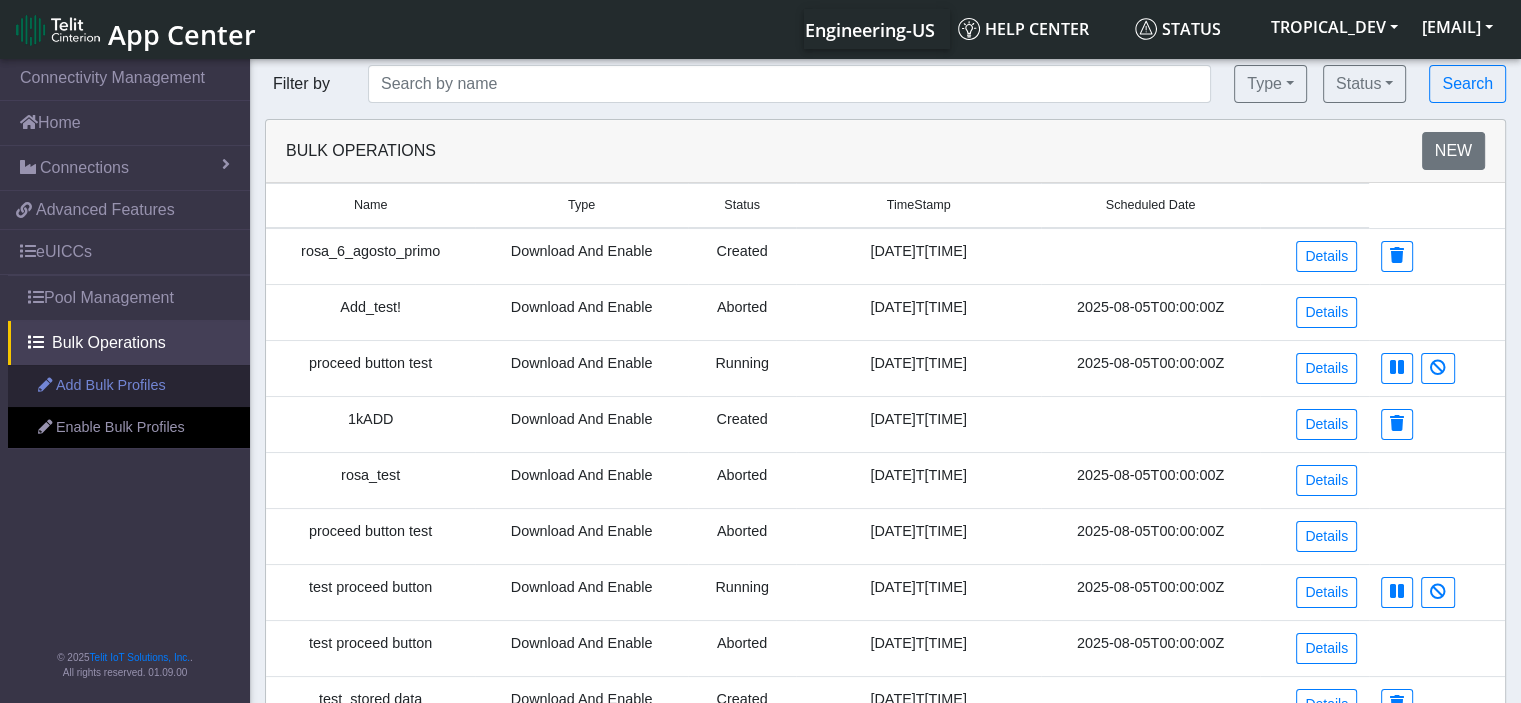 click on "Add Bulk Profiles" at bounding box center [129, 386] 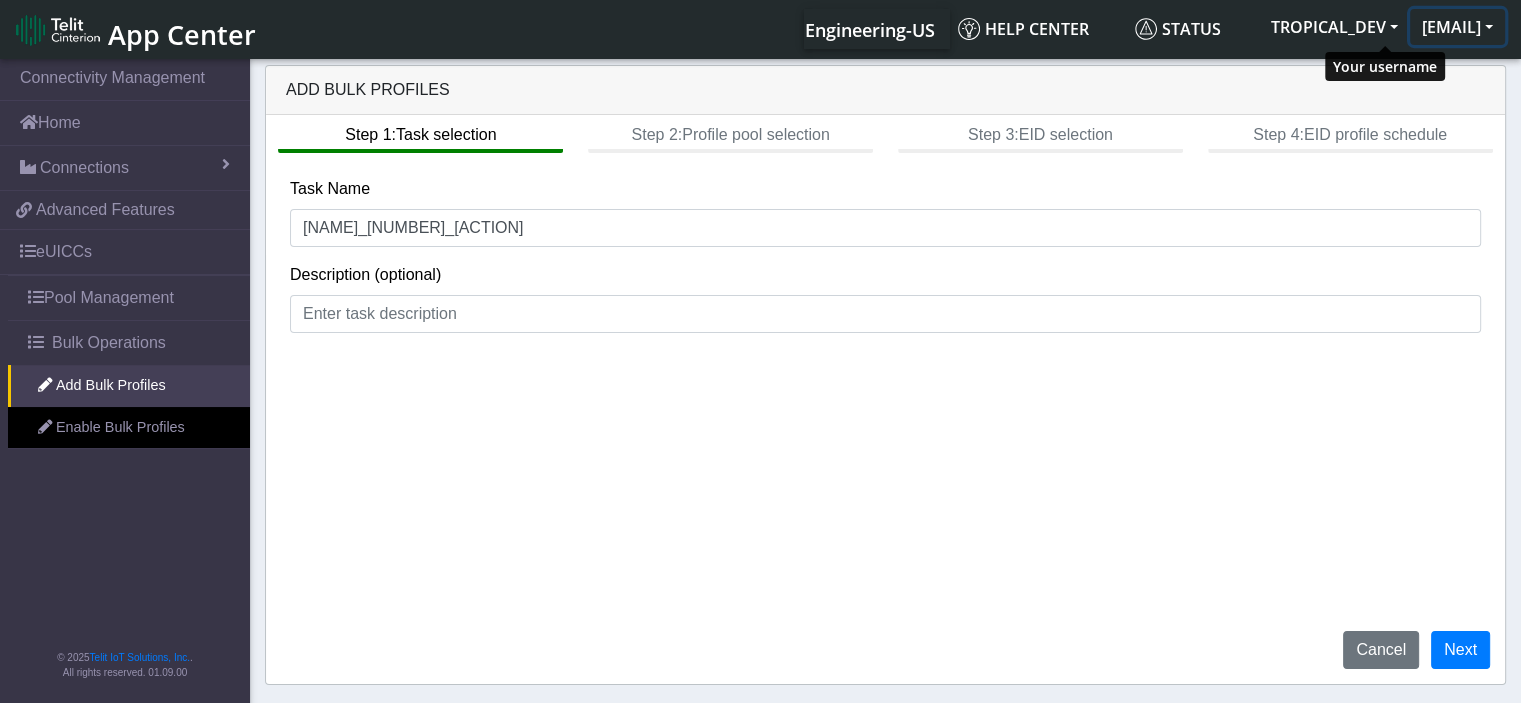 click on "[EMAIL]" at bounding box center (1457, 27) 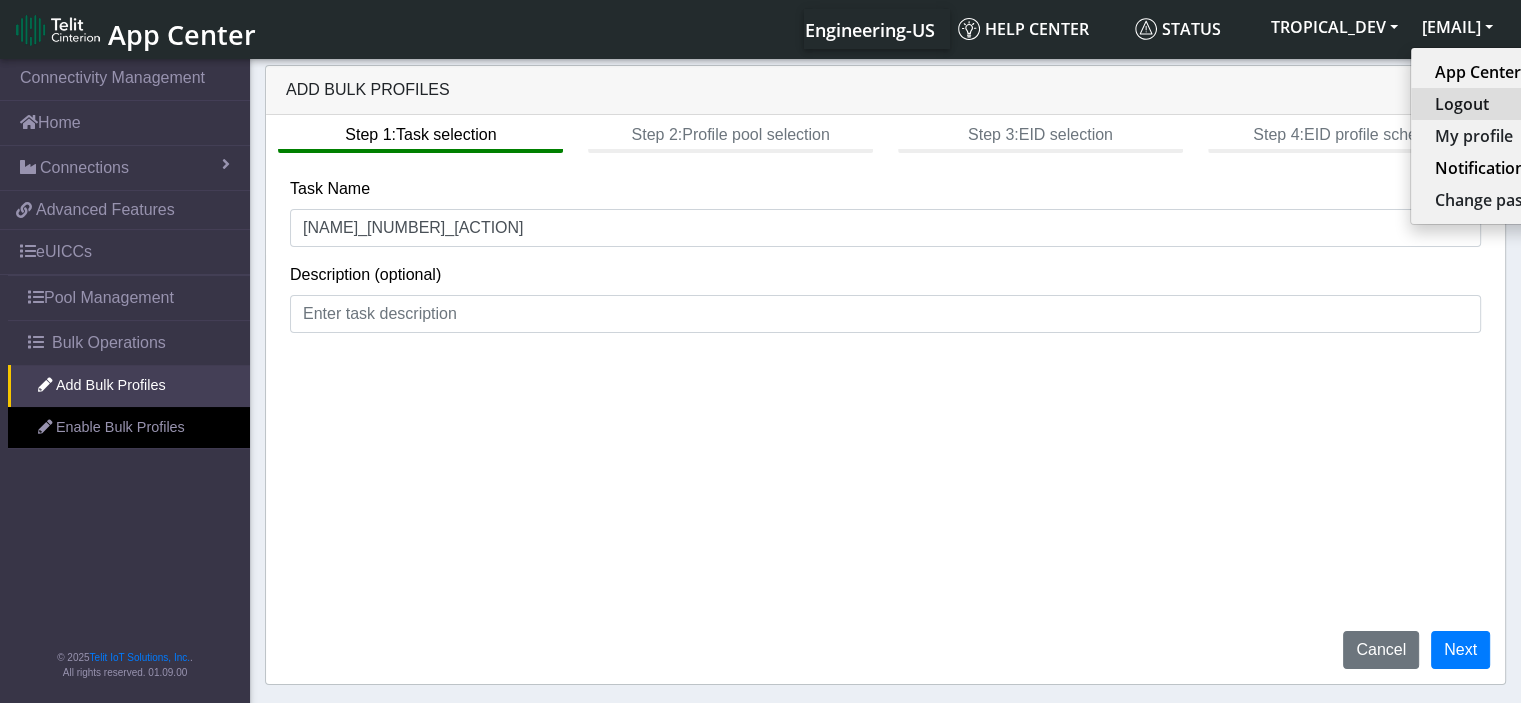 click on "Logout" at bounding box center (1510, 104) 